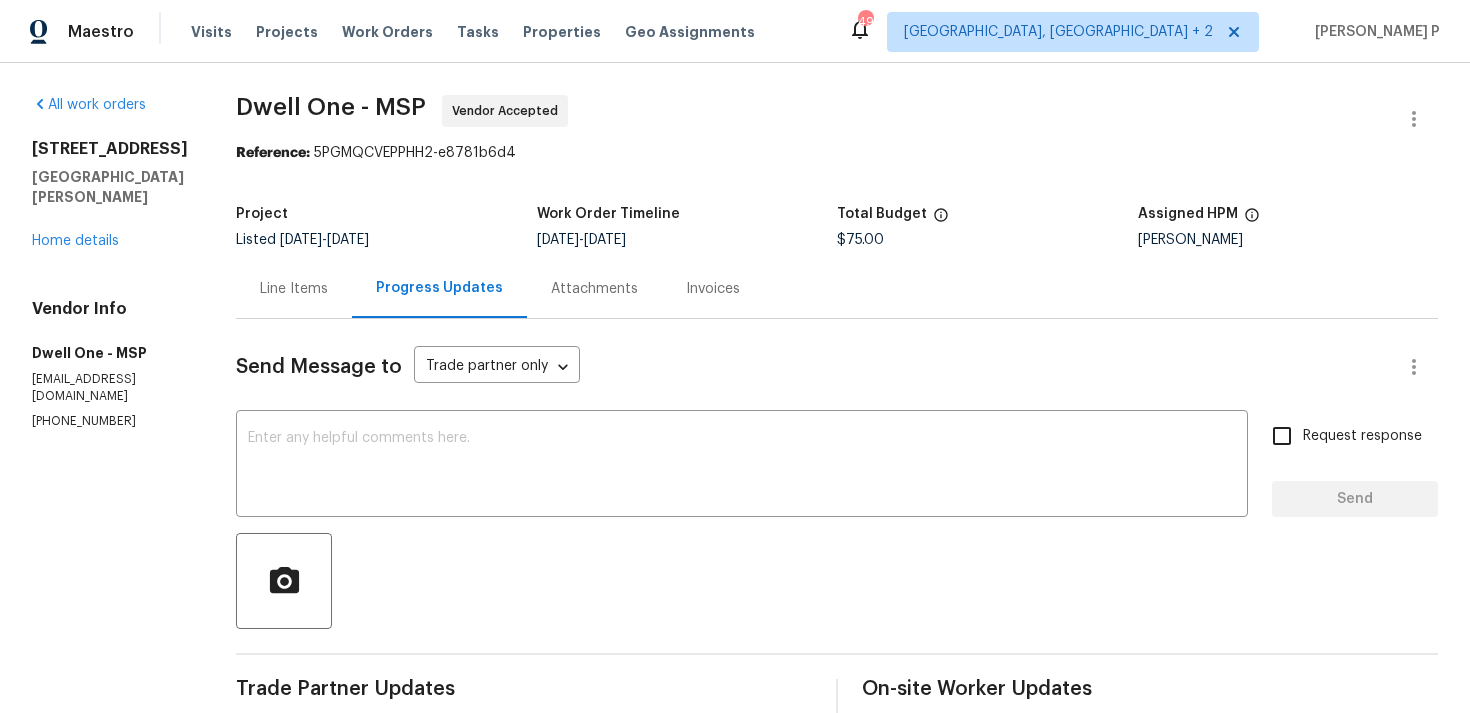 scroll, scrollTop: 0, scrollLeft: 0, axis: both 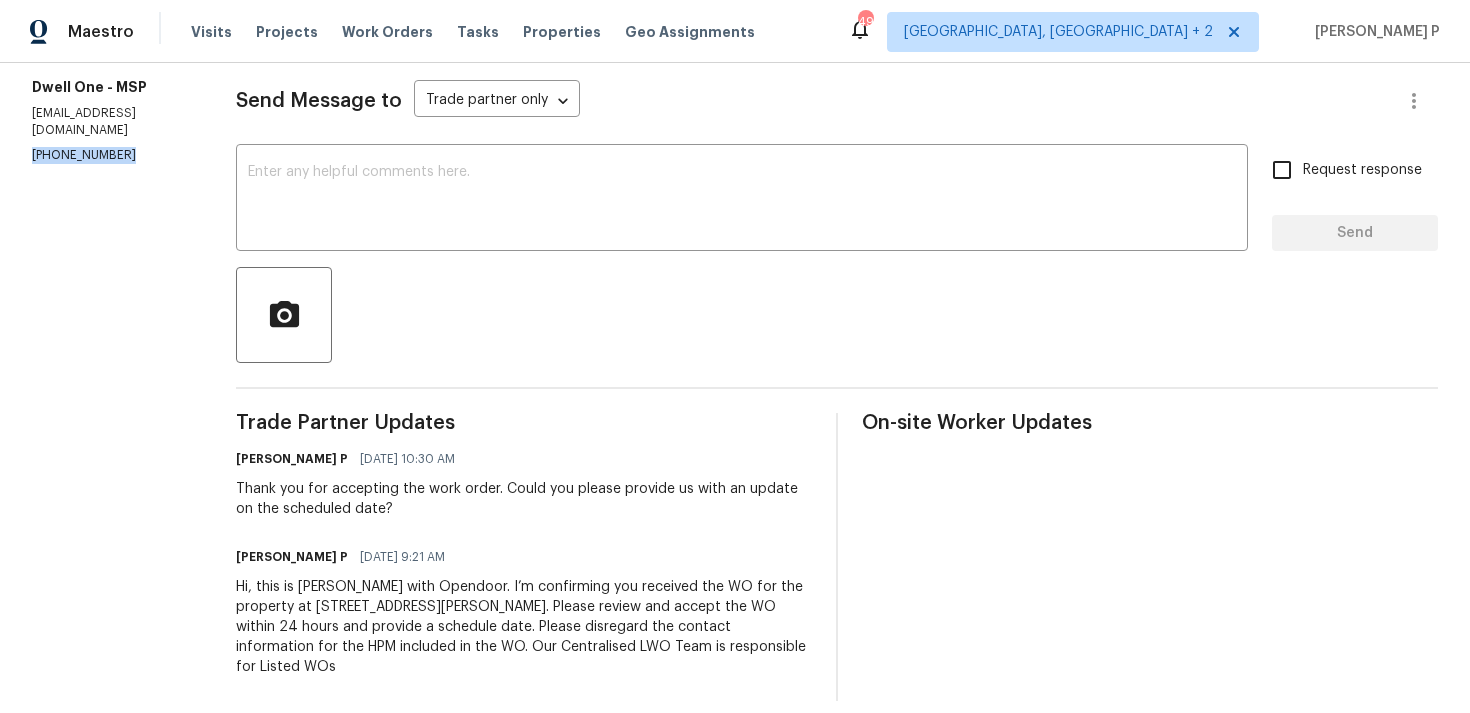 click at bounding box center [837, 315] 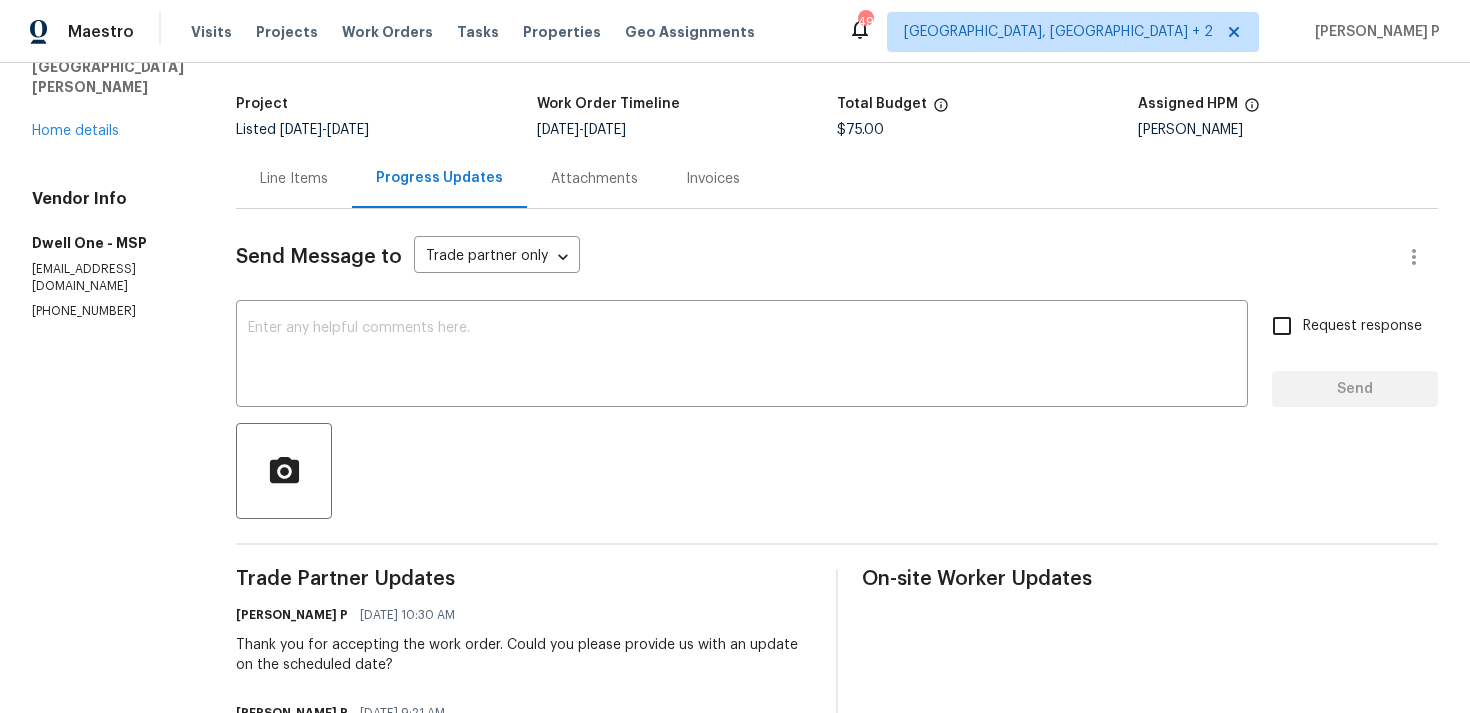 scroll, scrollTop: 160, scrollLeft: 0, axis: vertical 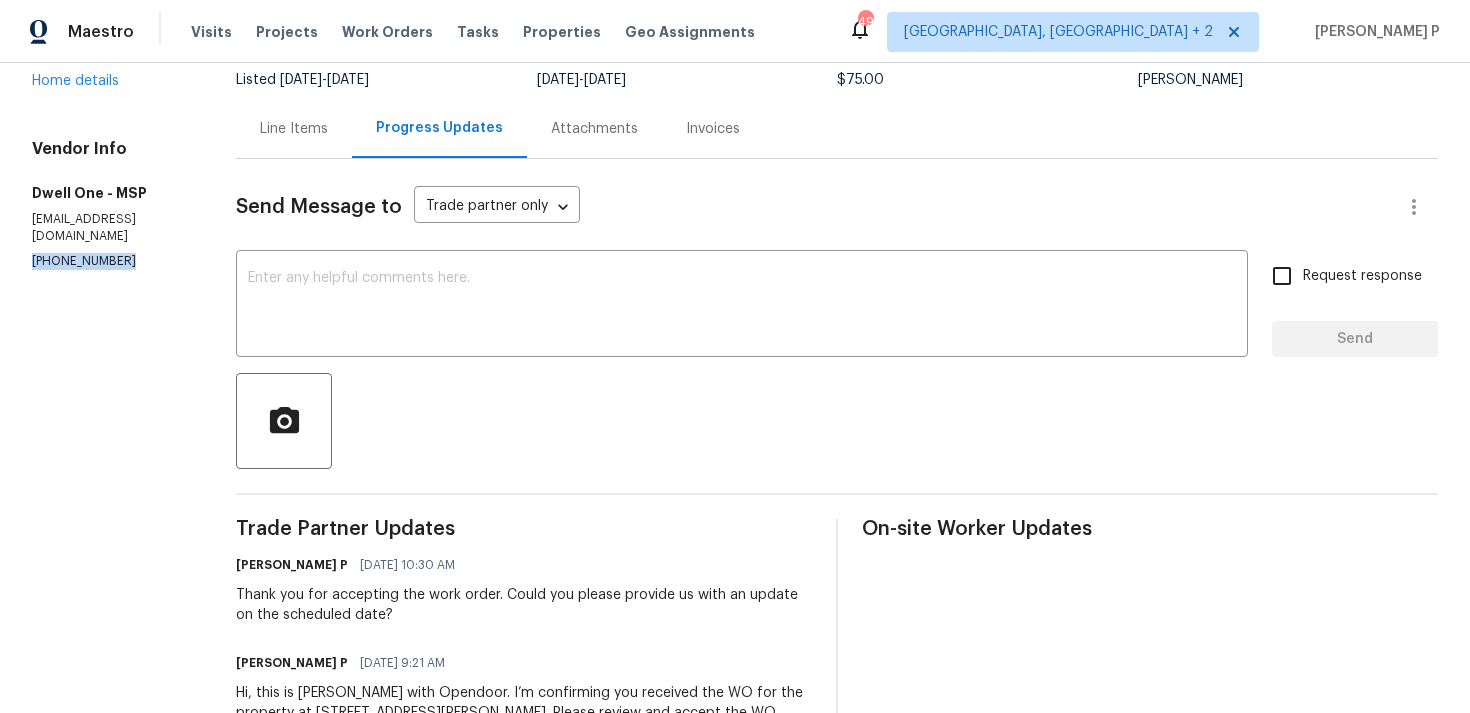 drag, startPoint x: 120, startPoint y: 242, endPoint x: 0, endPoint y: 246, distance: 120.06665 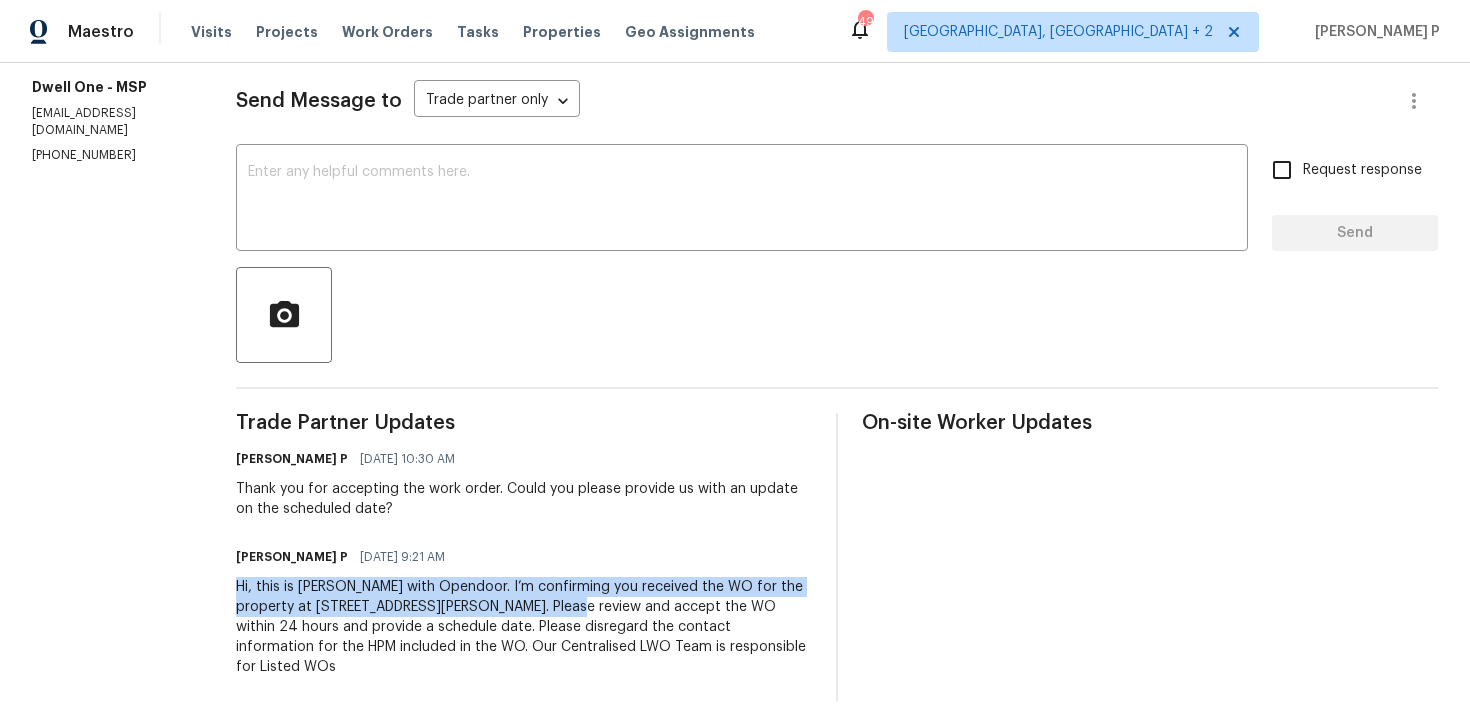drag, startPoint x: 222, startPoint y: 583, endPoint x: 508, endPoint y: 606, distance: 286.92334 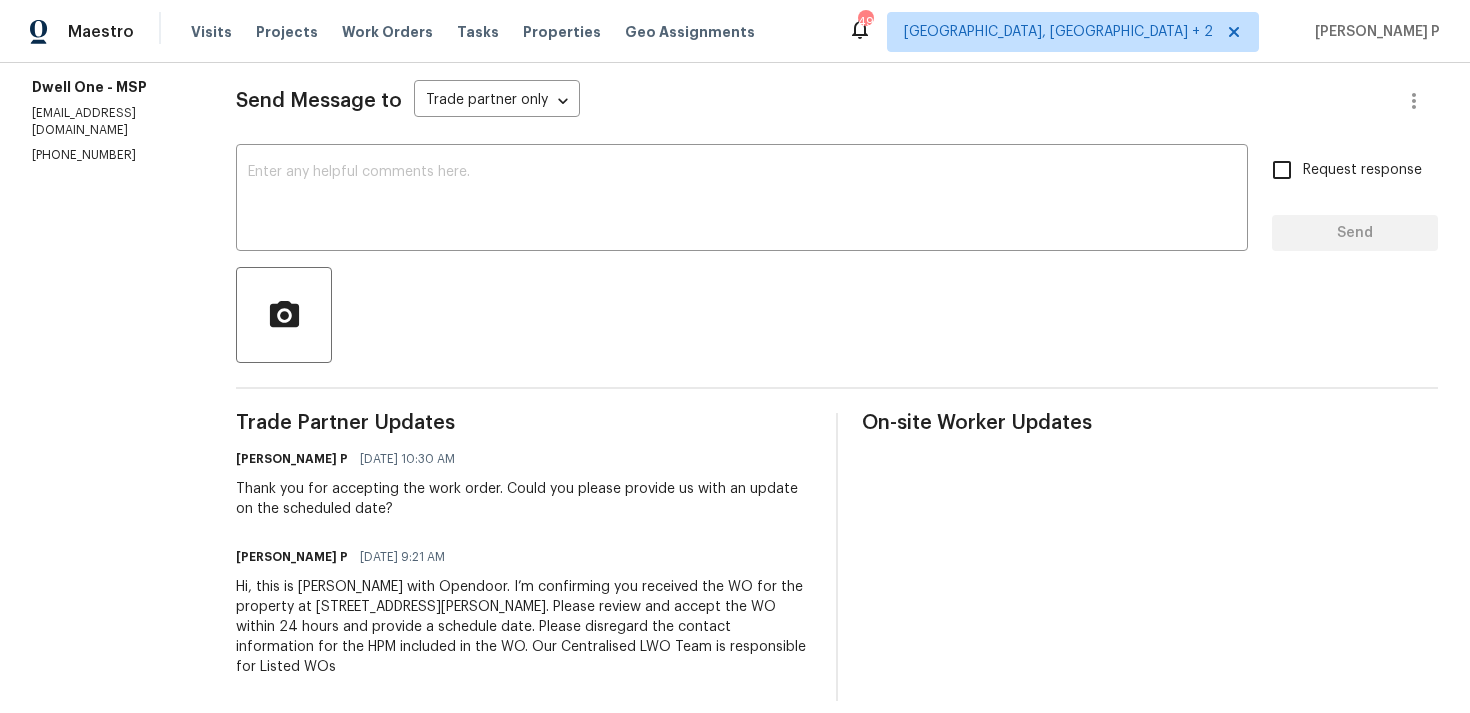click on "Thank you for accepting the work order. Could you please provide us with an update on the scheduled date?" at bounding box center [524, 499] 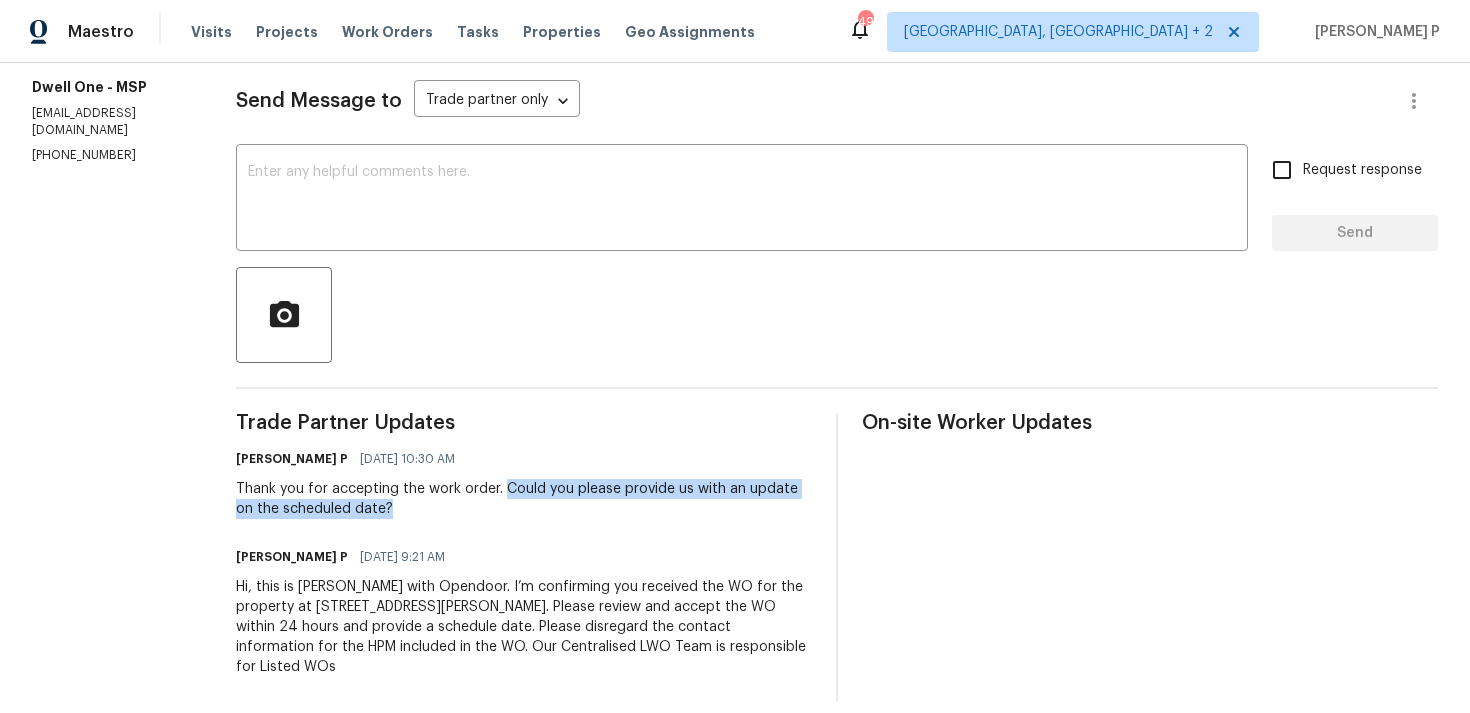 drag, startPoint x: 496, startPoint y: 487, endPoint x: 432, endPoint y: 517, distance: 70.68239 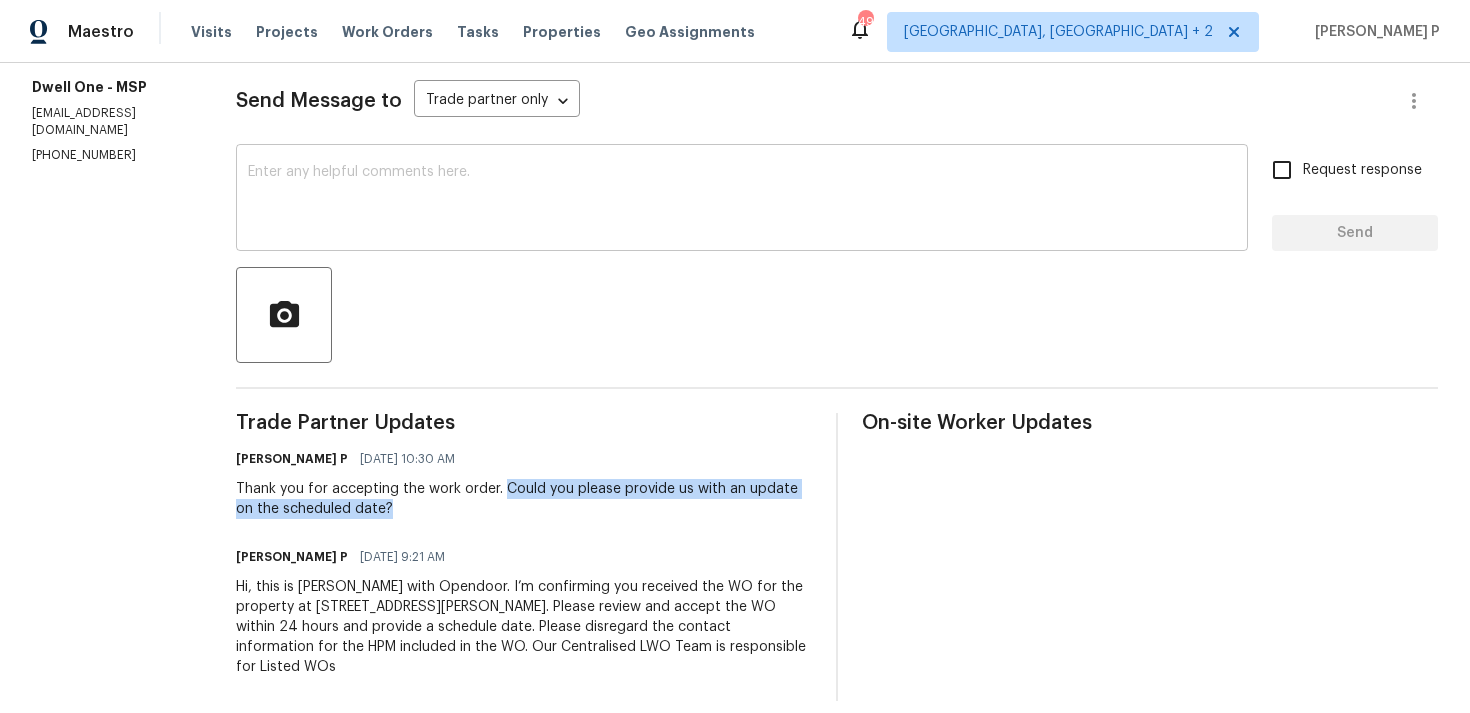 click at bounding box center [742, 200] 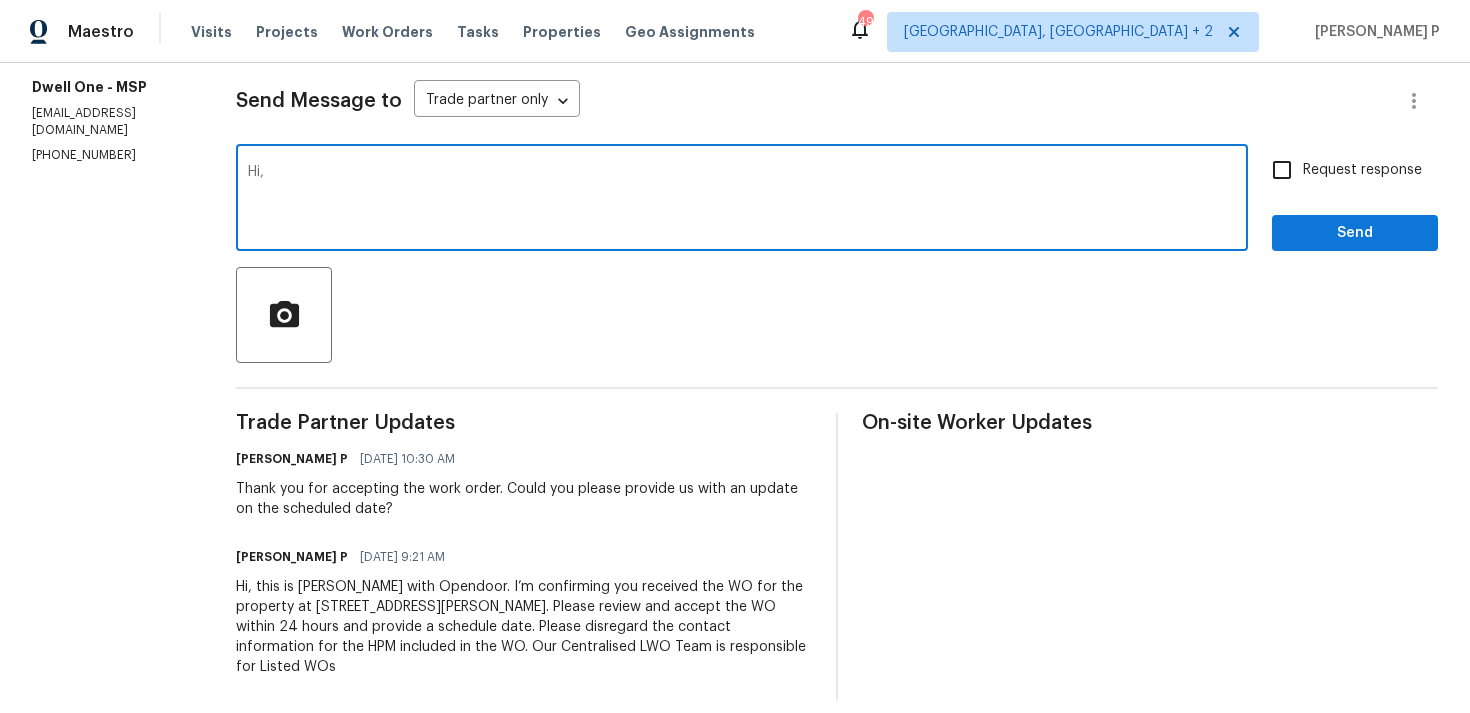paste on "We tried reaching out to you via RC text to ask for an update on the scheduled date" 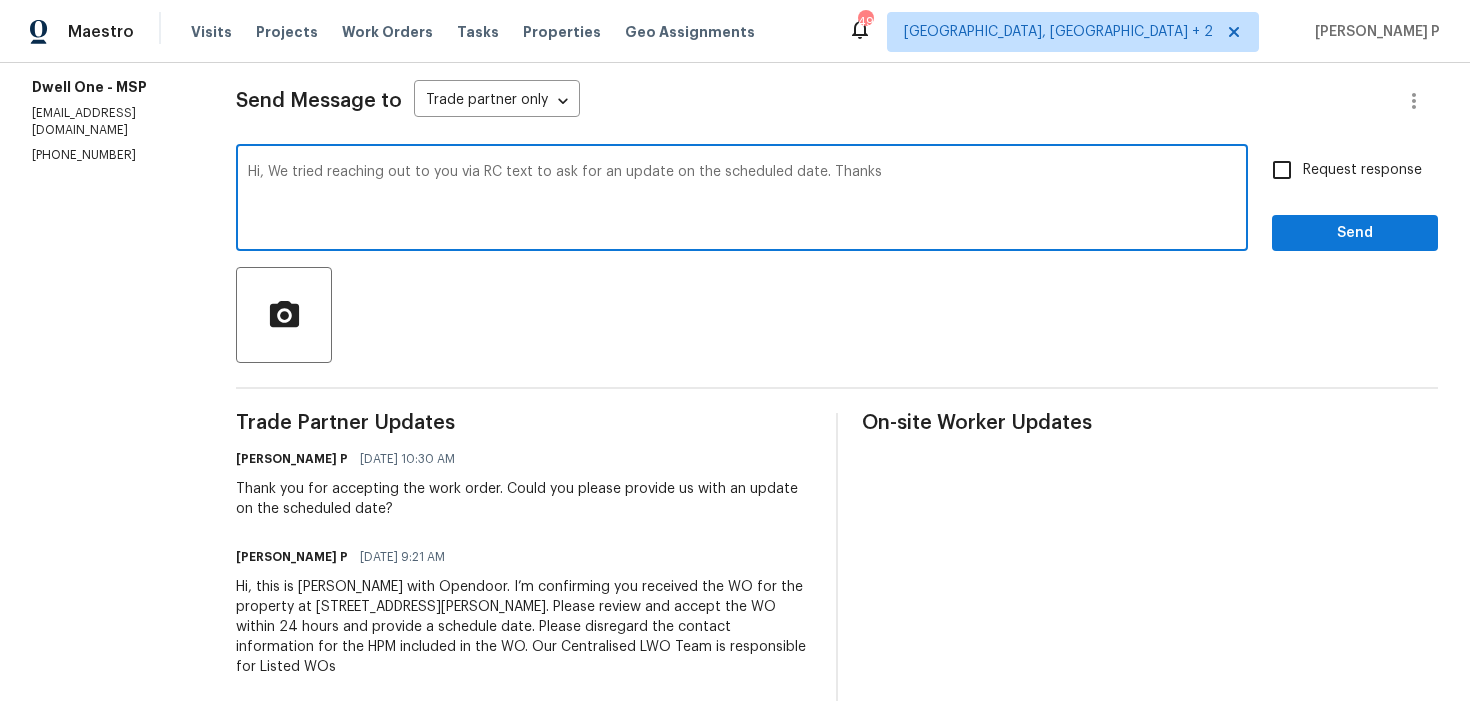 type on "Hi, We tried reaching out to you via RC text to ask for an update on the scheduled date. Thanks" 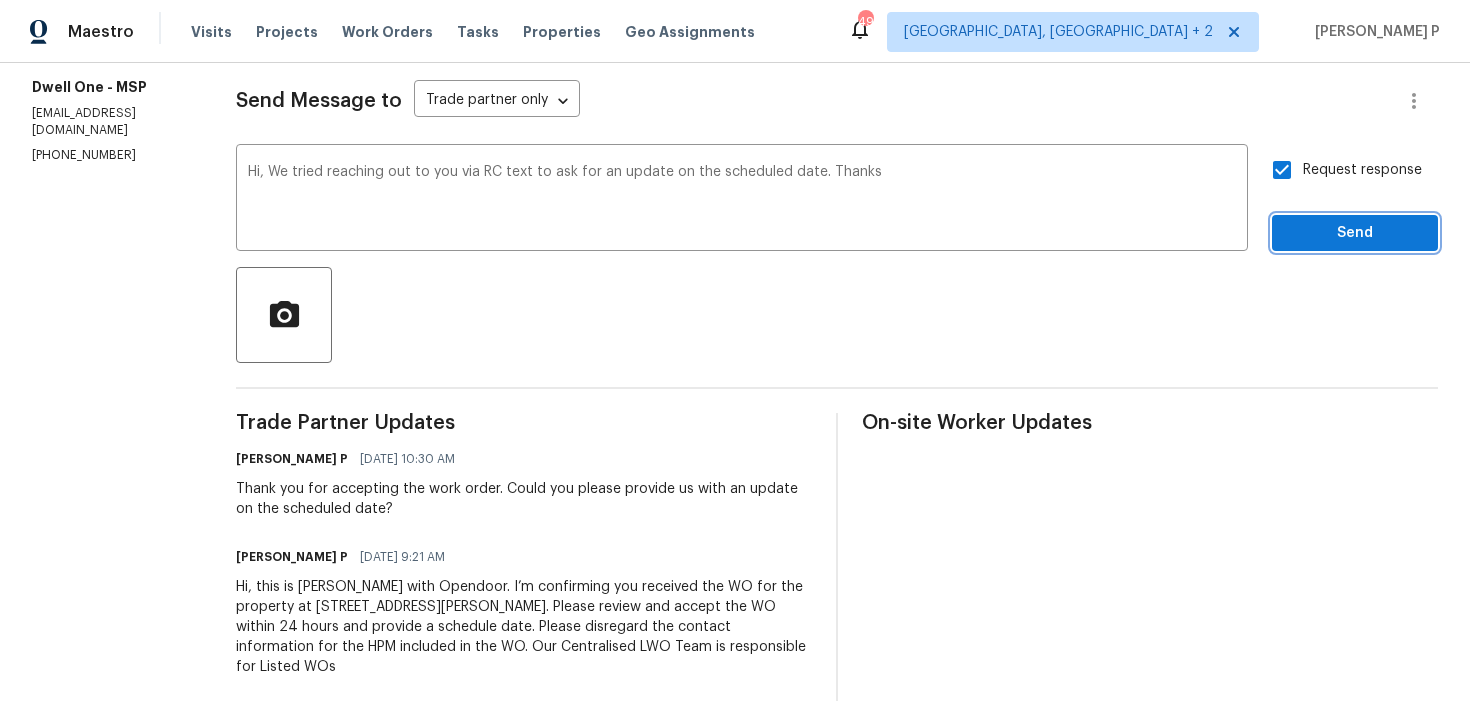 click on "Send" at bounding box center (1355, 233) 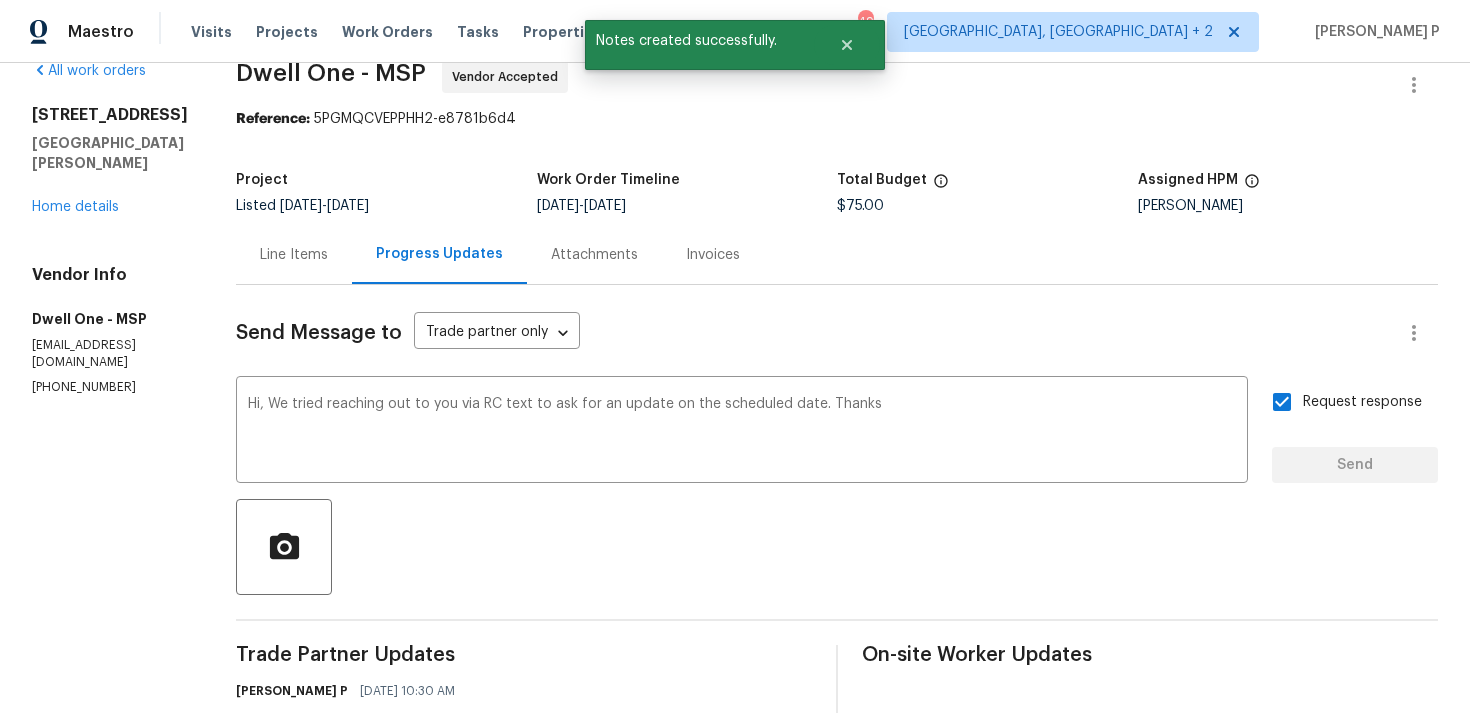scroll, scrollTop: 266, scrollLeft: 0, axis: vertical 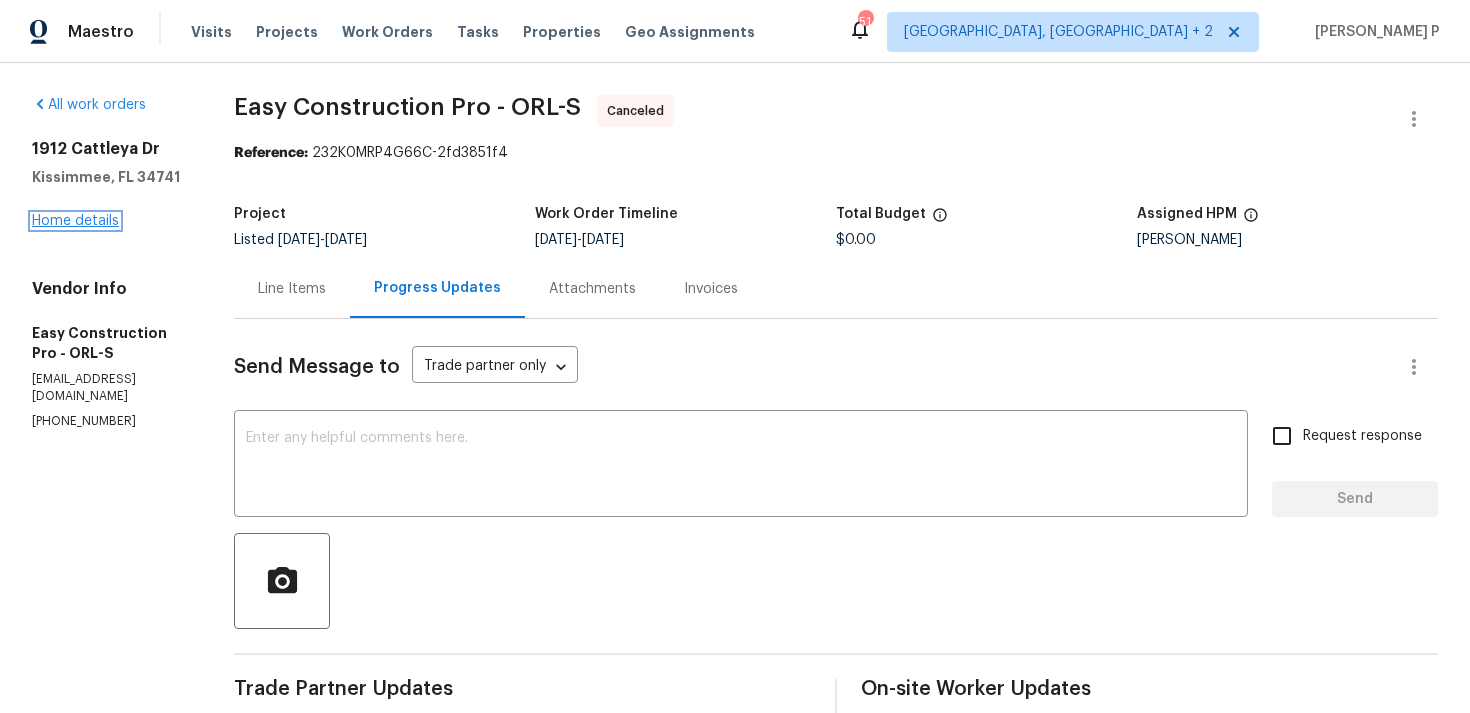 click on "Home details" at bounding box center (75, 221) 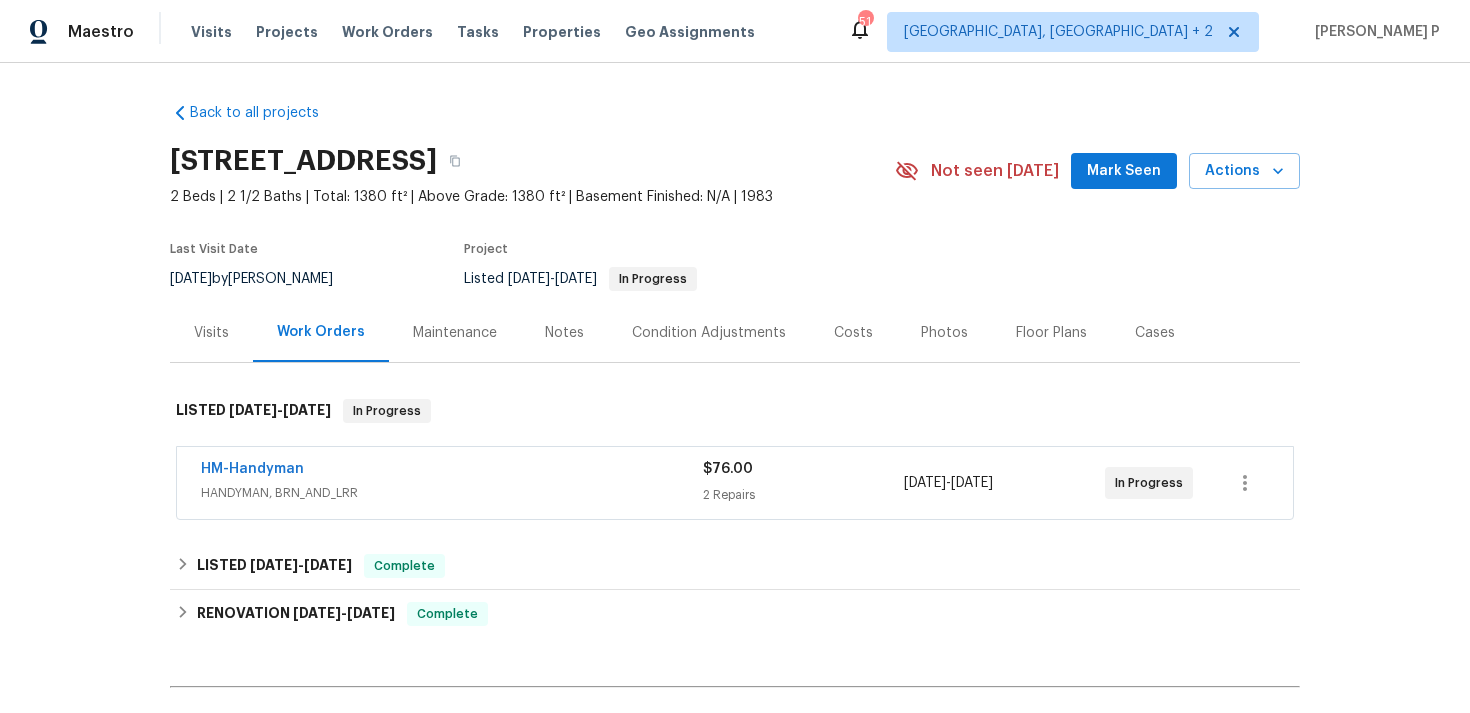click on "HM-Handyman" at bounding box center (252, 469) 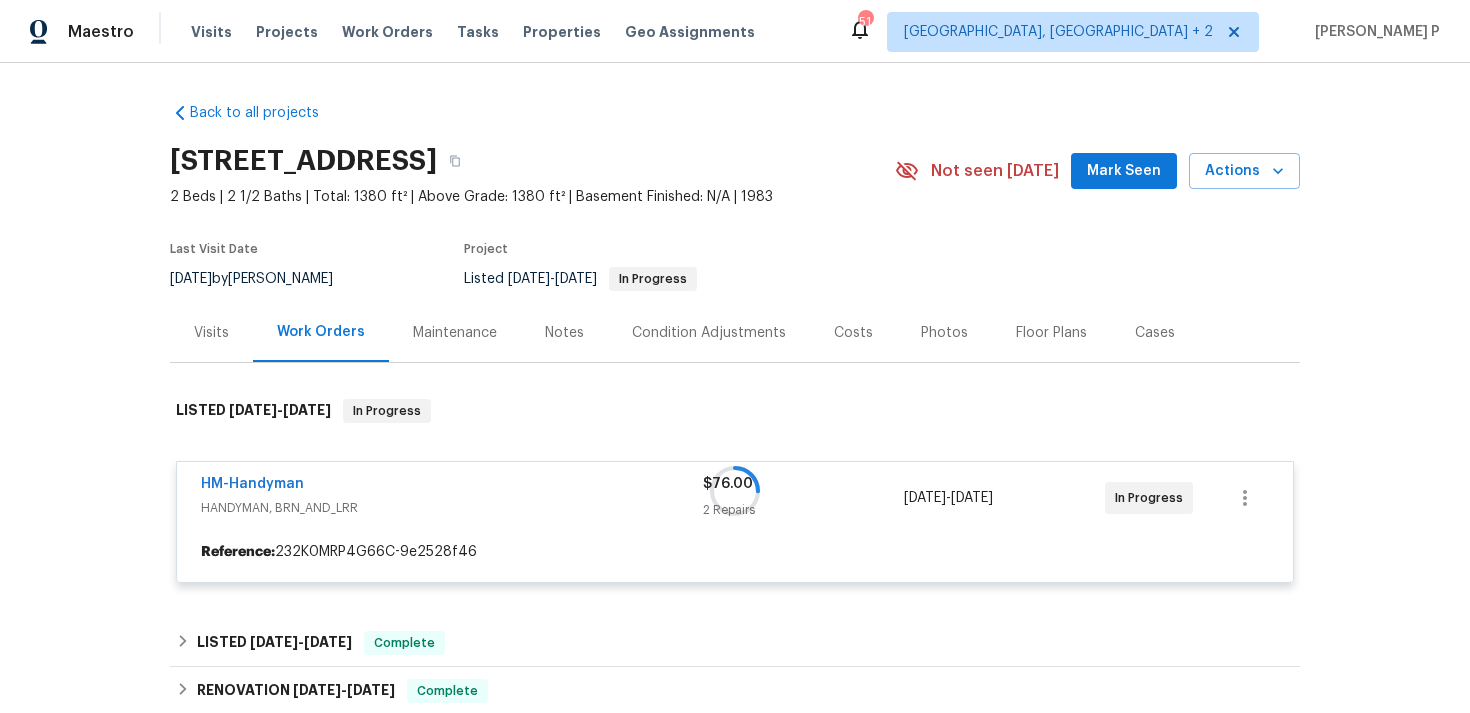 click at bounding box center [735, 491] 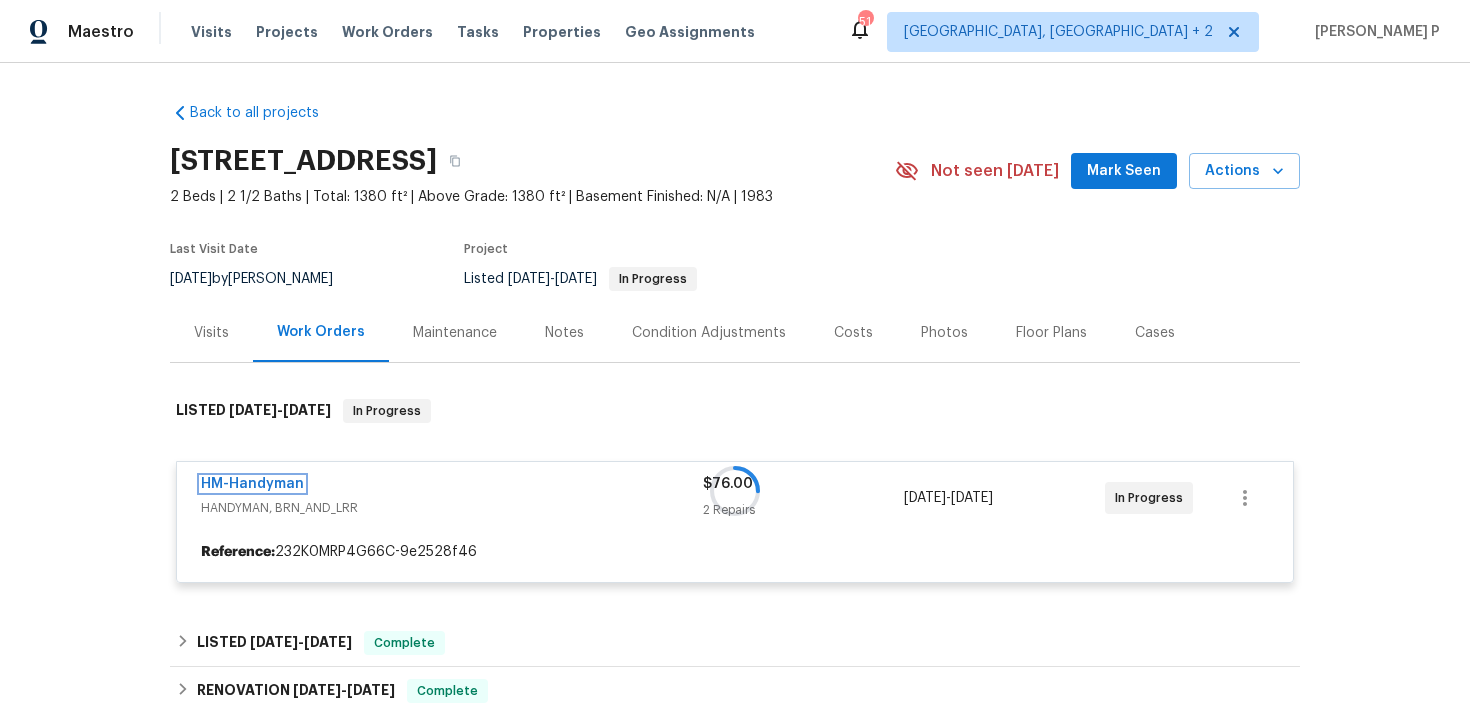 click on "HM-Handyman" at bounding box center (252, 484) 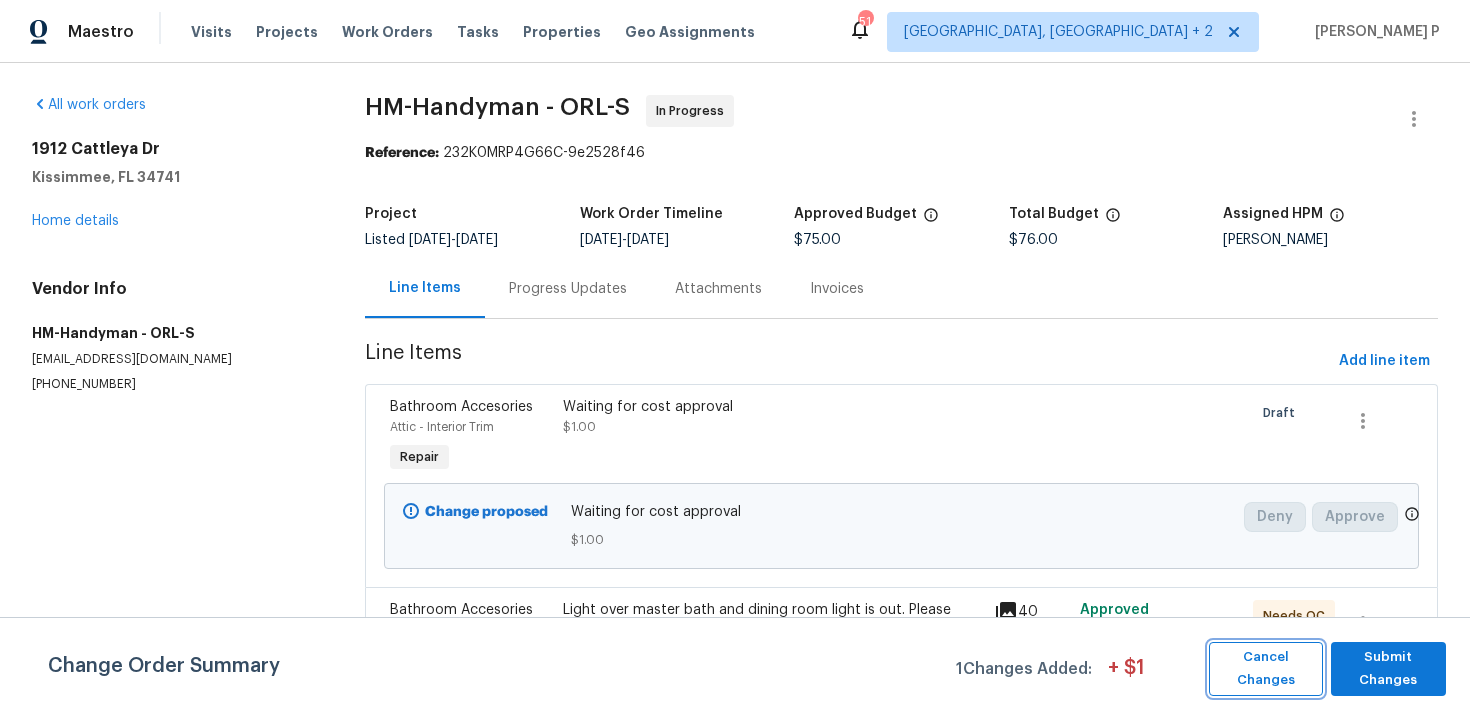 click on "Cancel Changes" at bounding box center (1266, 669) 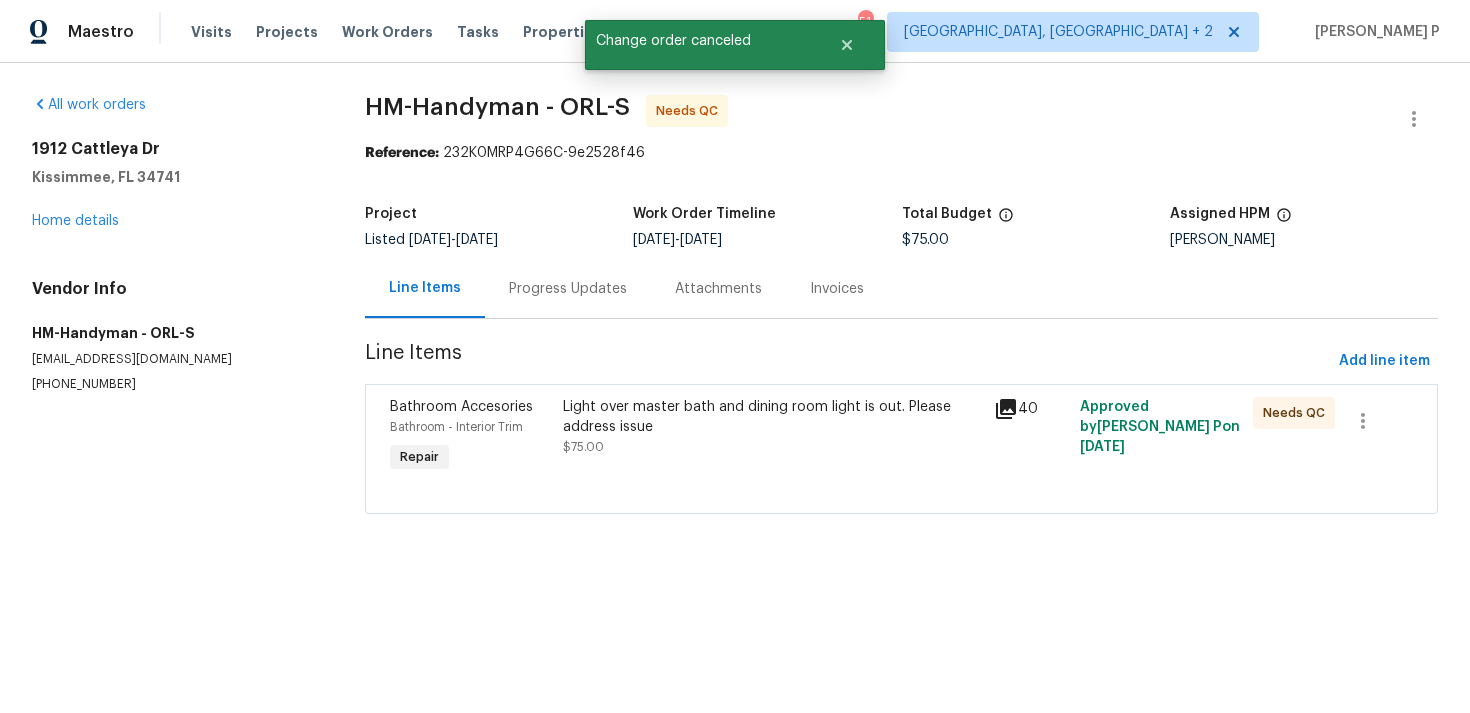 click on "Progress Updates" at bounding box center (568, 288) 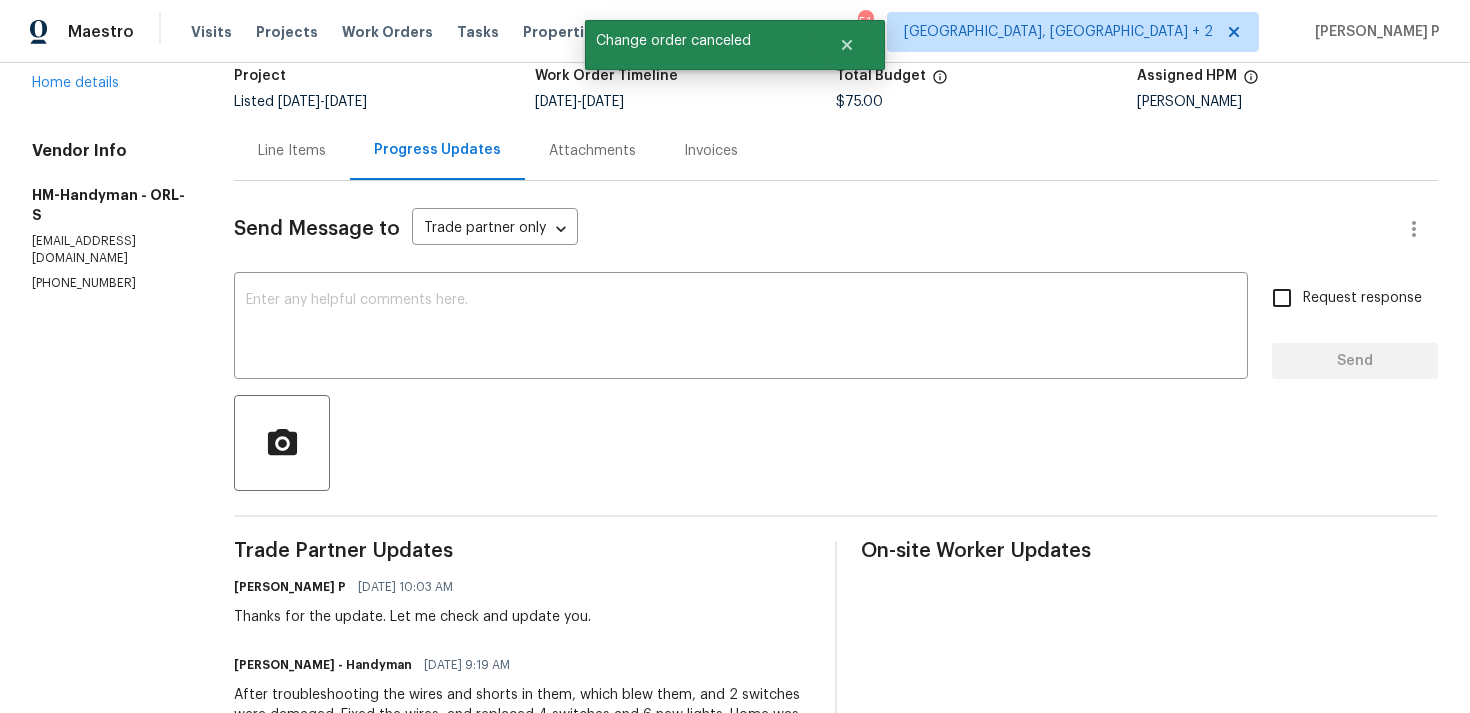 scroll, scrollTop: 79, scrollLeft: 0, axis: vertical 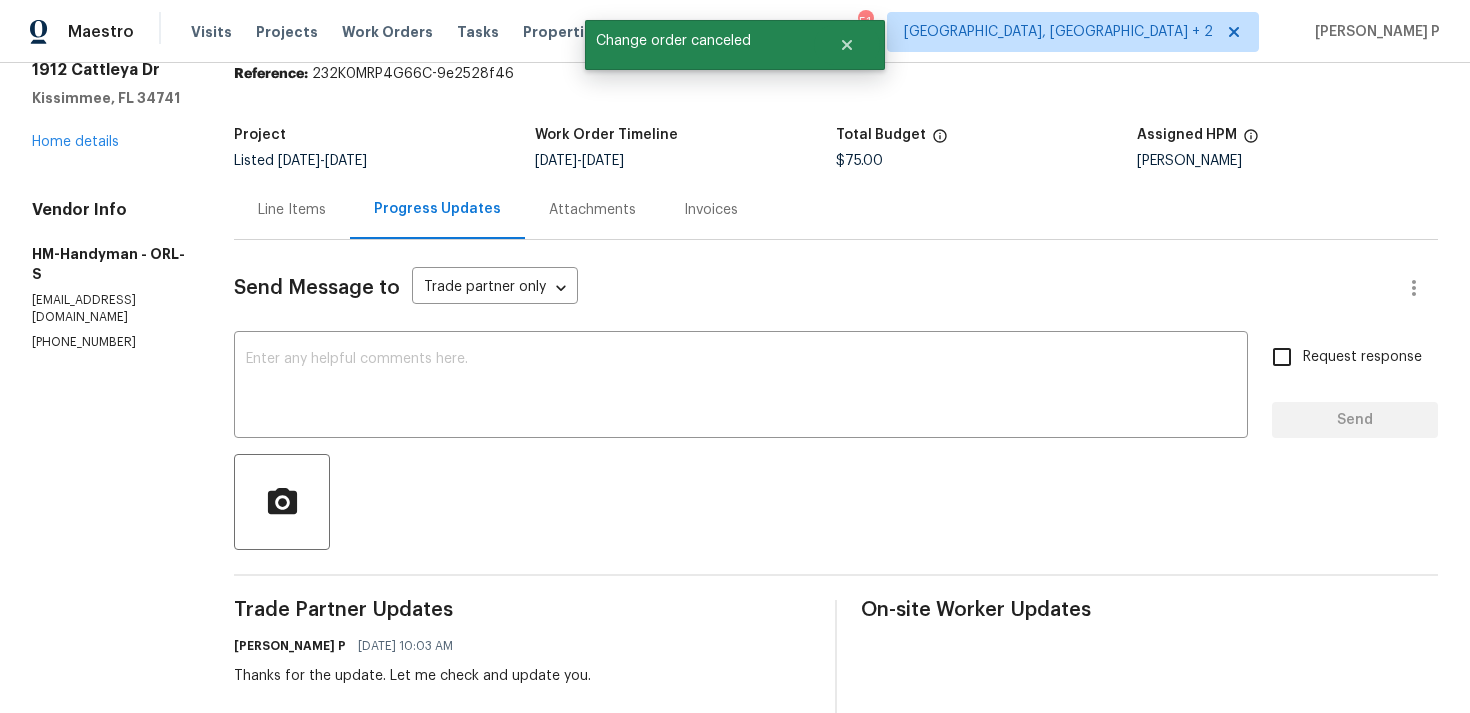 click on "Line Items" at bounding box center (292, 210) 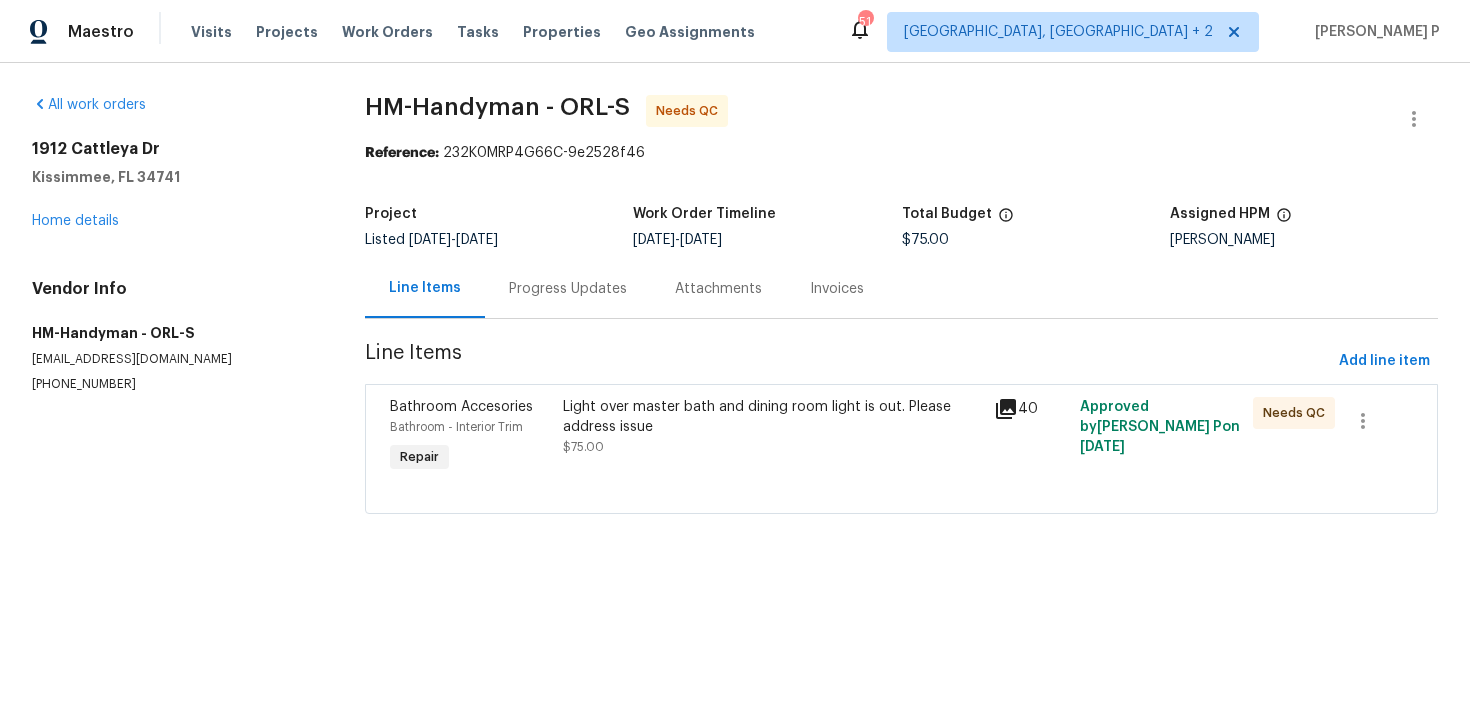 click on "Light over master bath and dining room light is out. Please address issue" at bounding box center [772, 417] 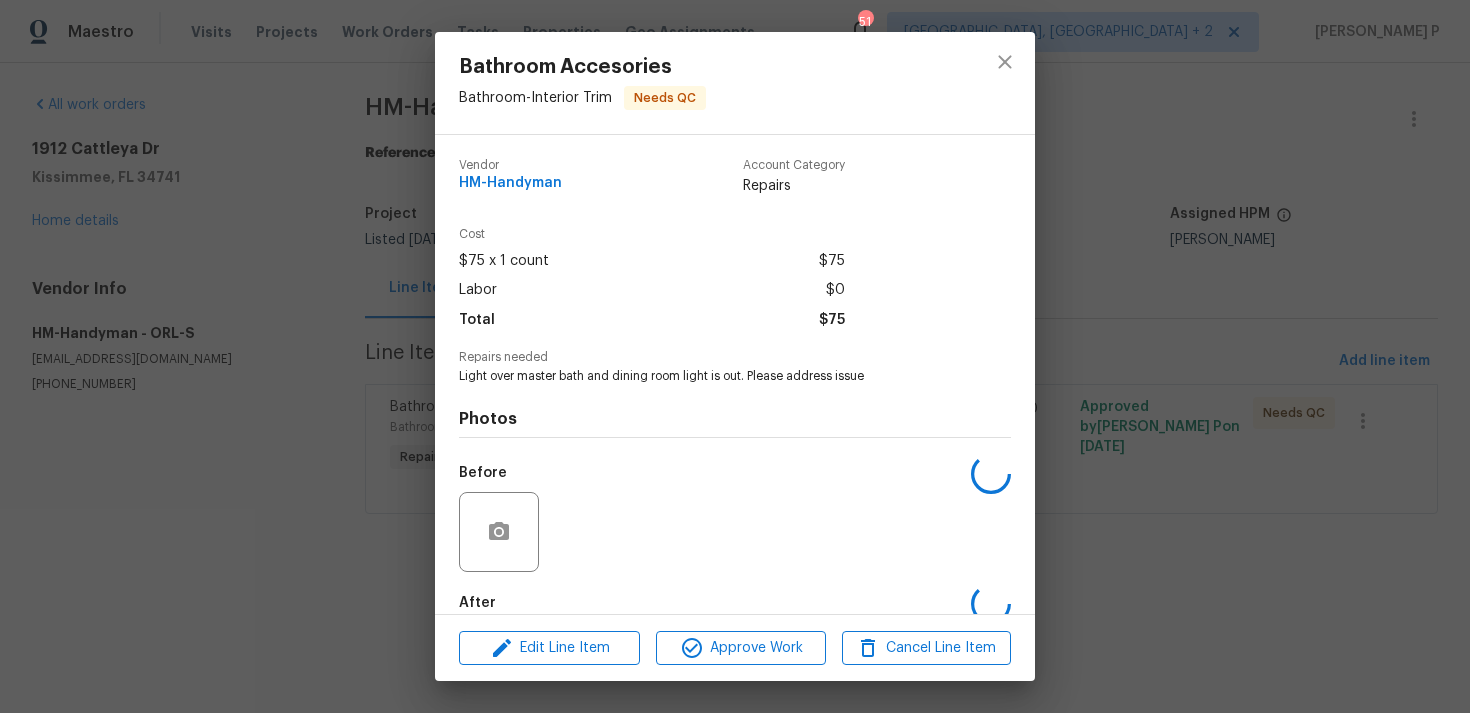 scroll, scrollTop: 108, scrollLeft: 0, axis: vertical 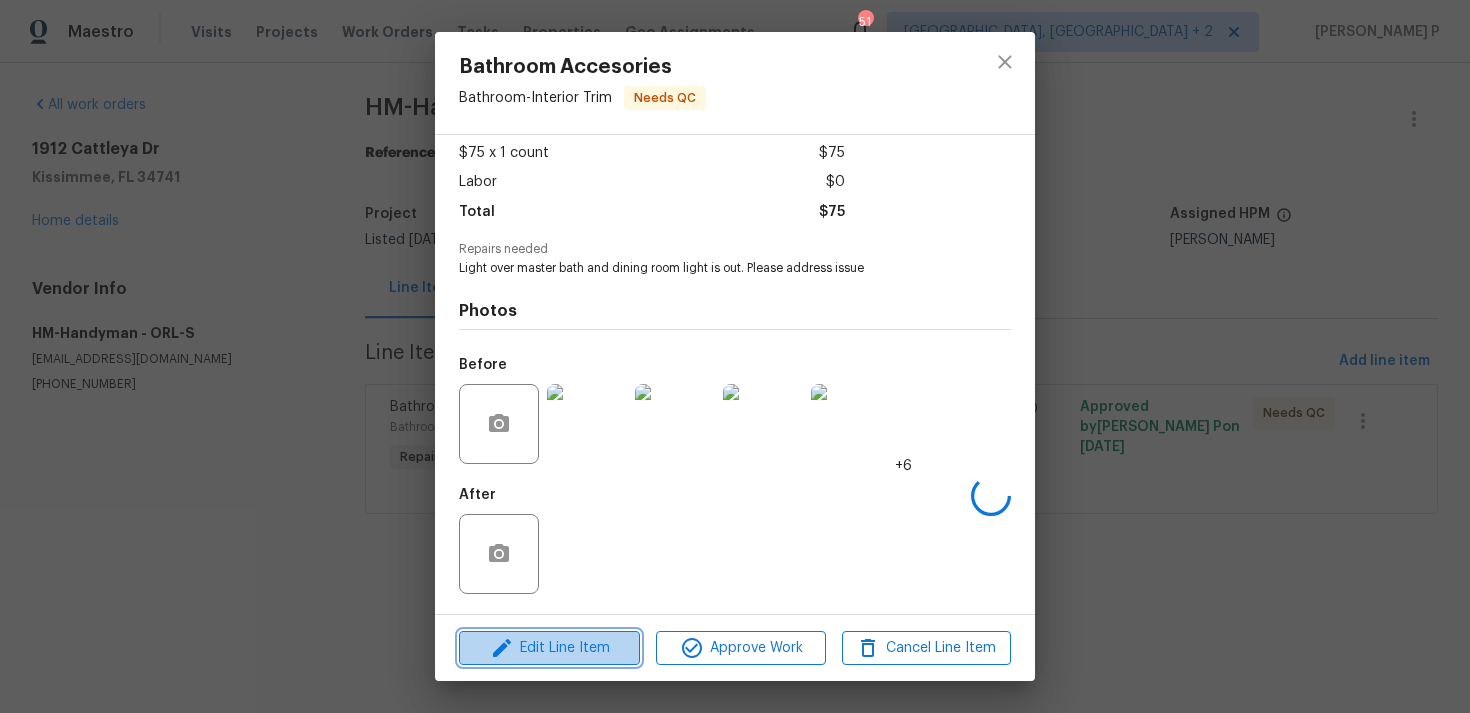click on "Edit Line Item" at bounding box center [549, 648] 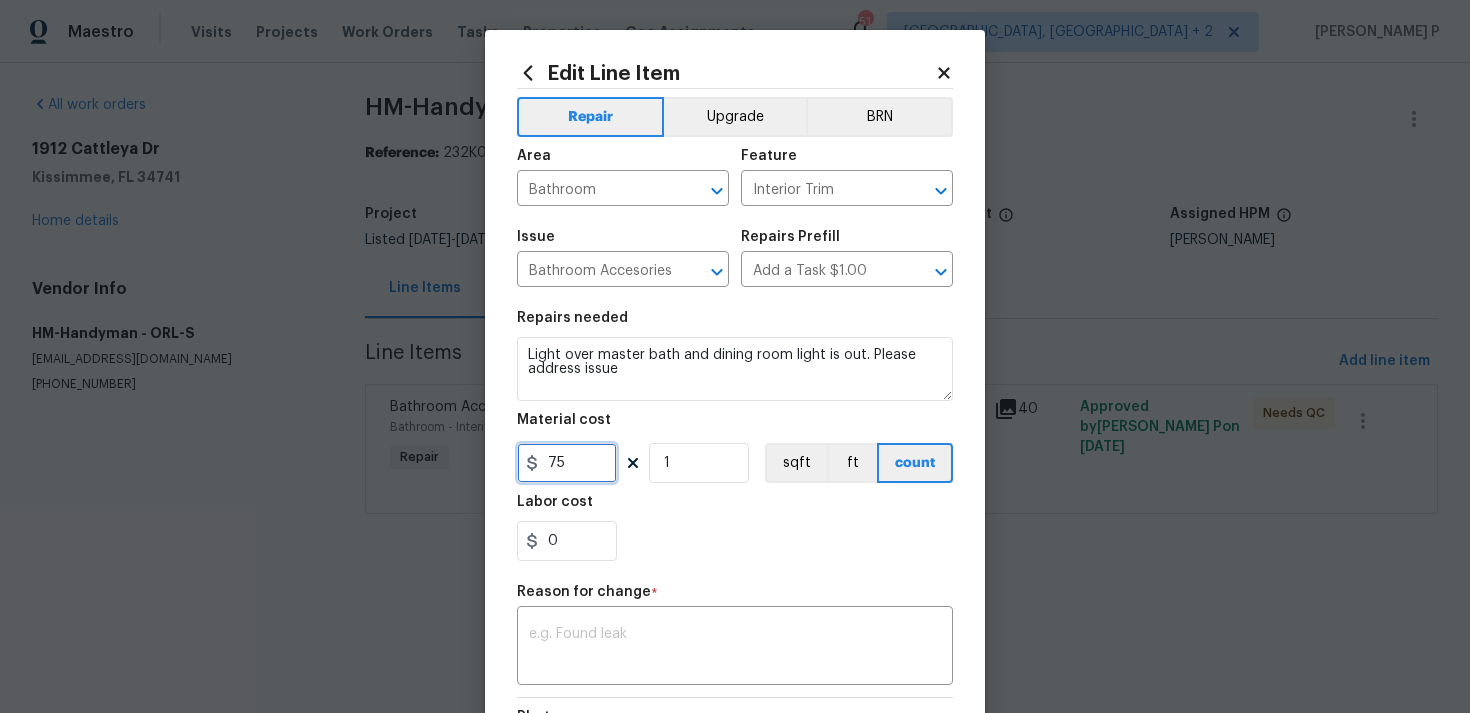 click on "75" at bounding box center (567, 463) 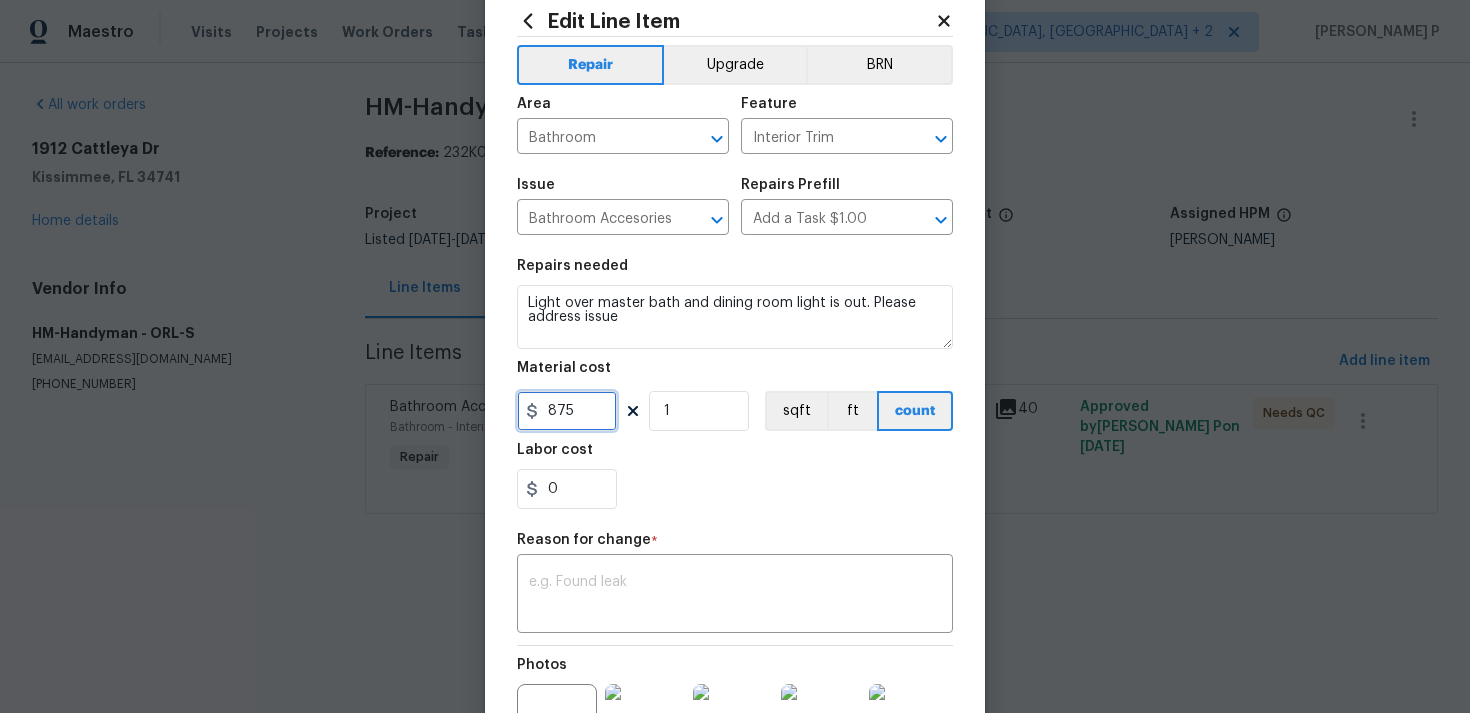 scroll, scrollTop: 75, scrollLeft: 0, axis: vertical 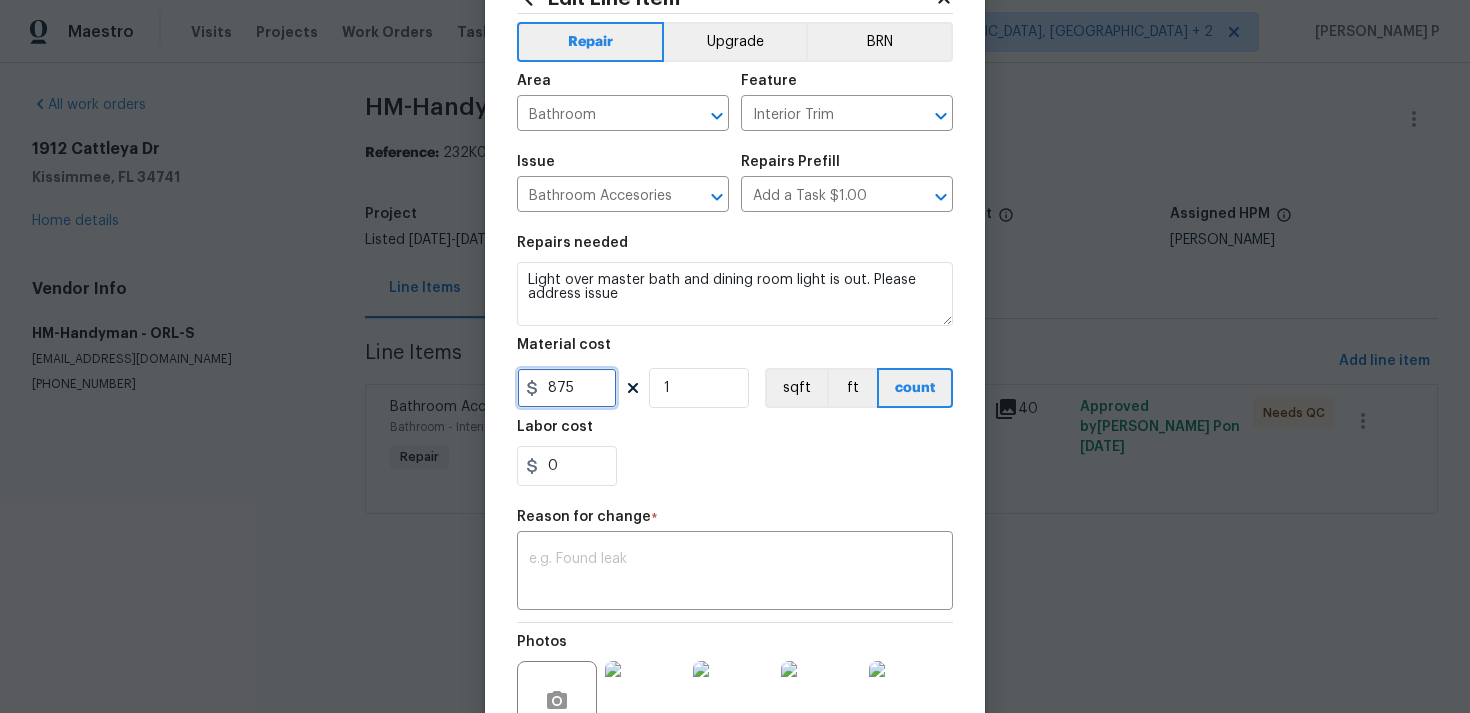 type on "875" 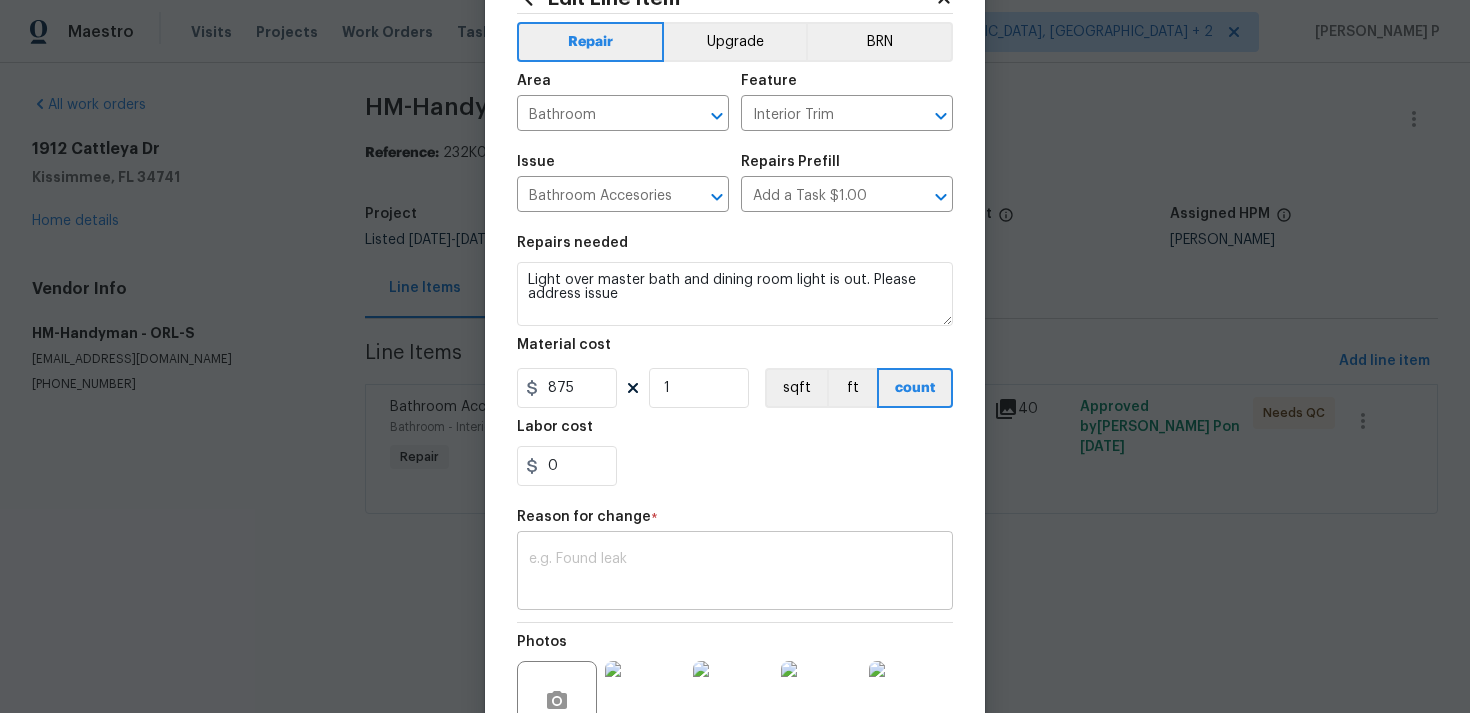 click at bounding box center (735, 573) 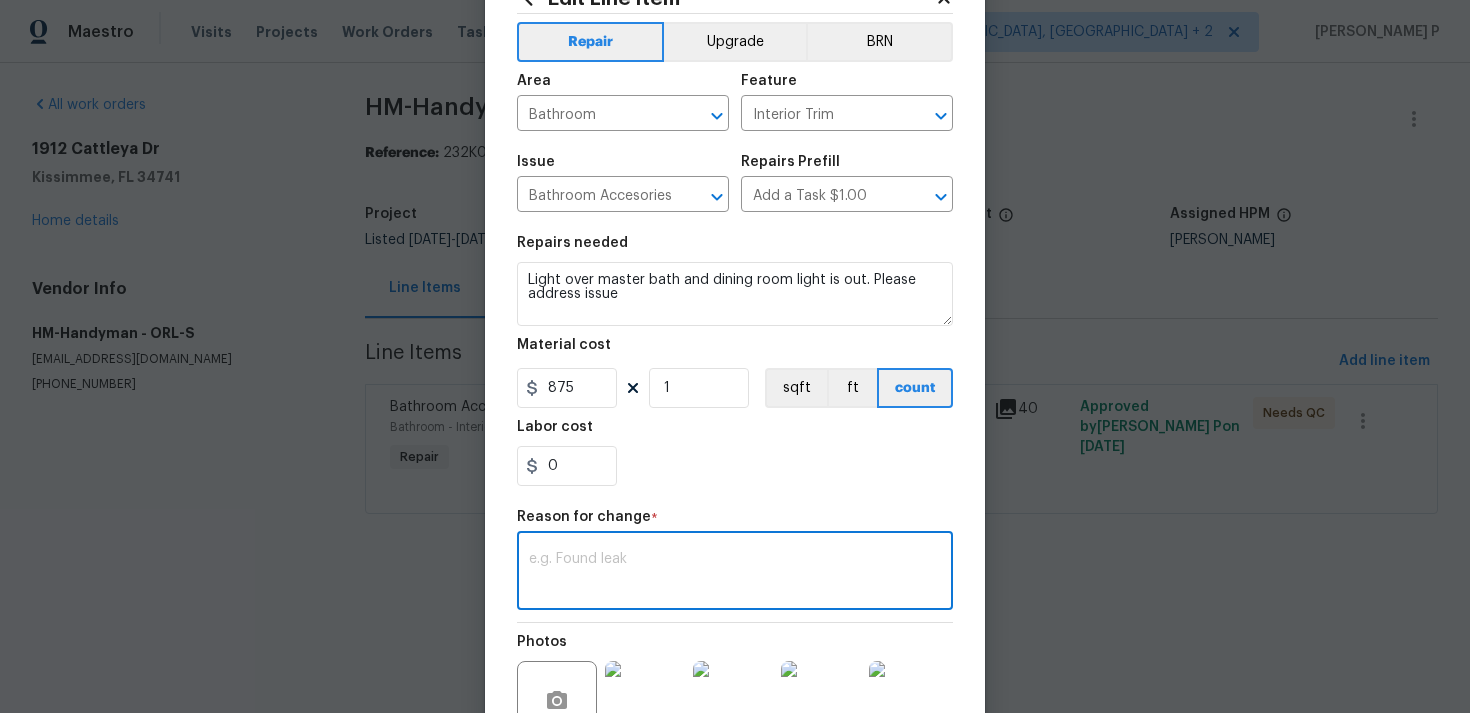paste on "(RP) Updated cost per BR team approval" 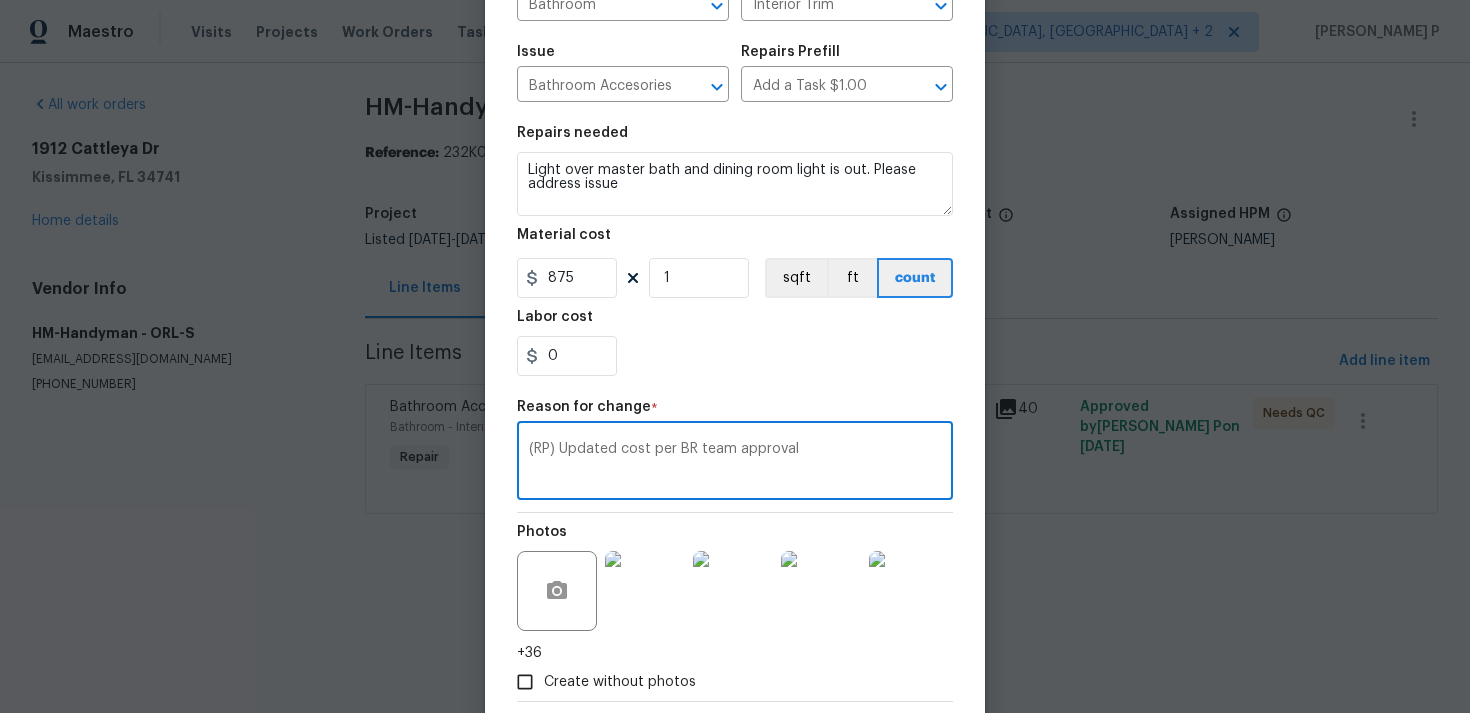 scroll, scrollTop: 293, scrollLeft: 0, axis: vertical 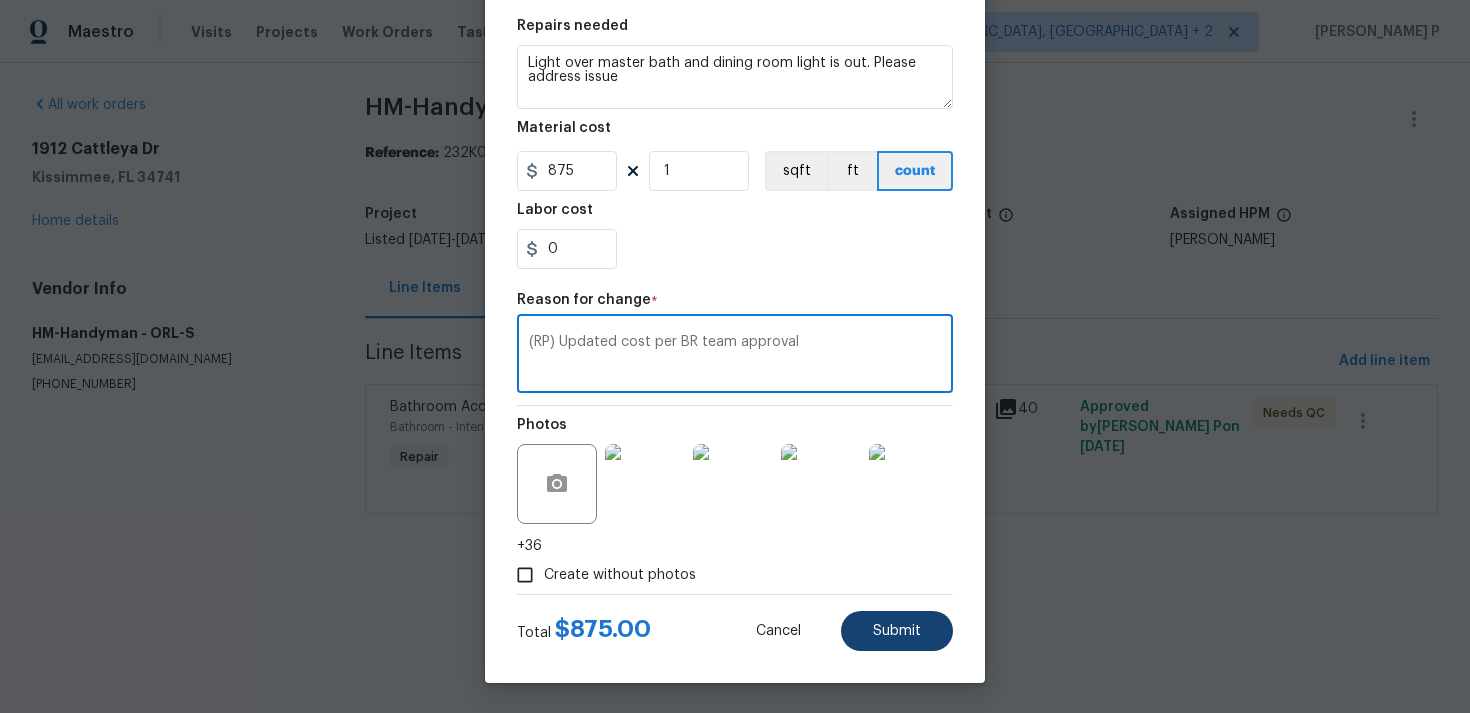type on "(RP) Updated cost per BR team approval" 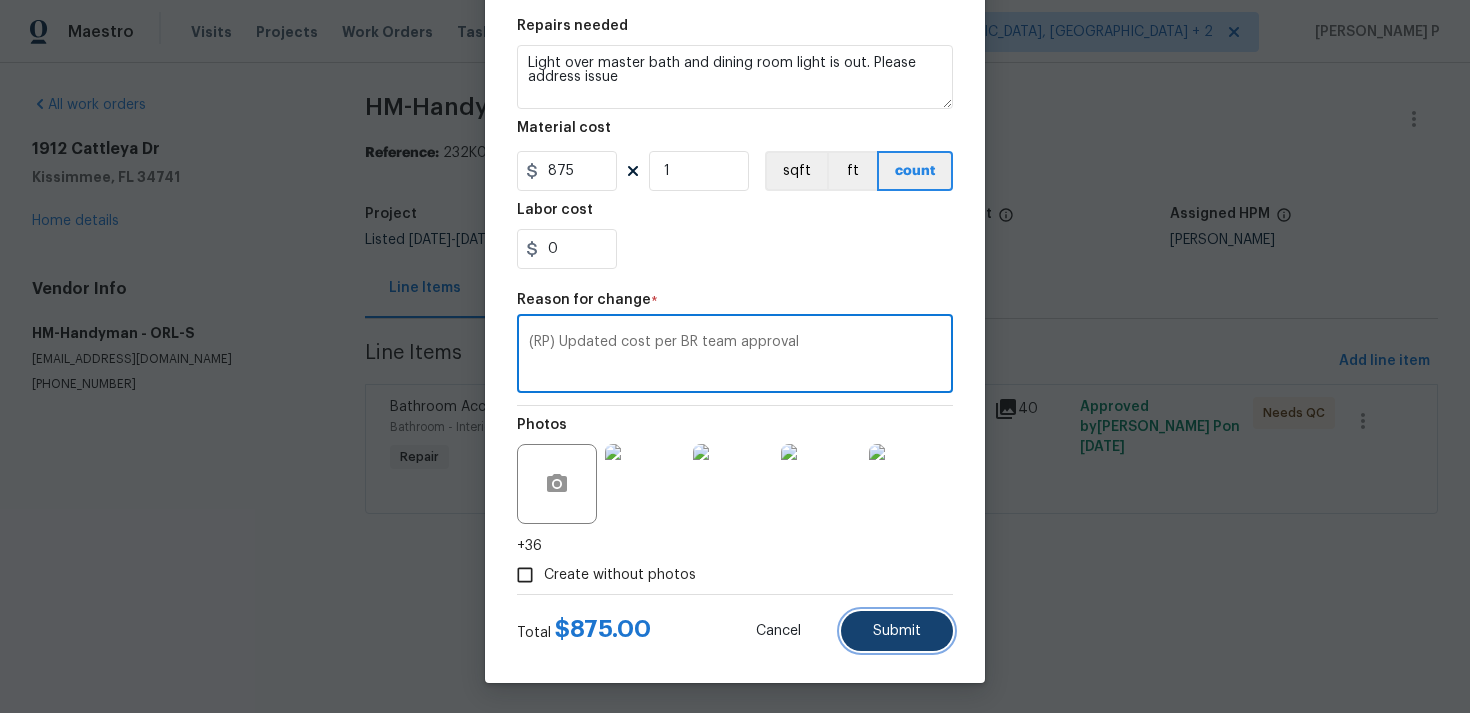 click on "Submit" at bounding box center (897, 631) 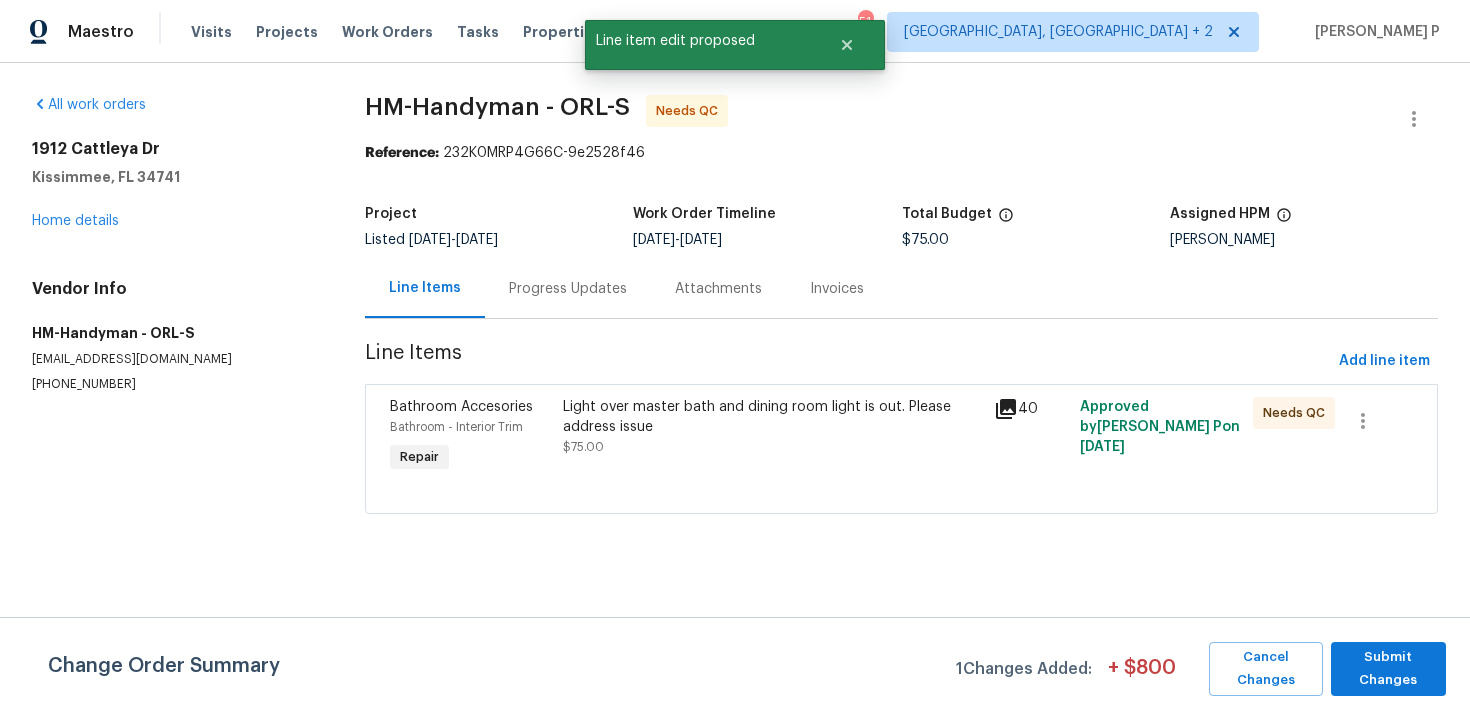 scroll, scrollTop: 0, scrollLeft: 0, axis: both 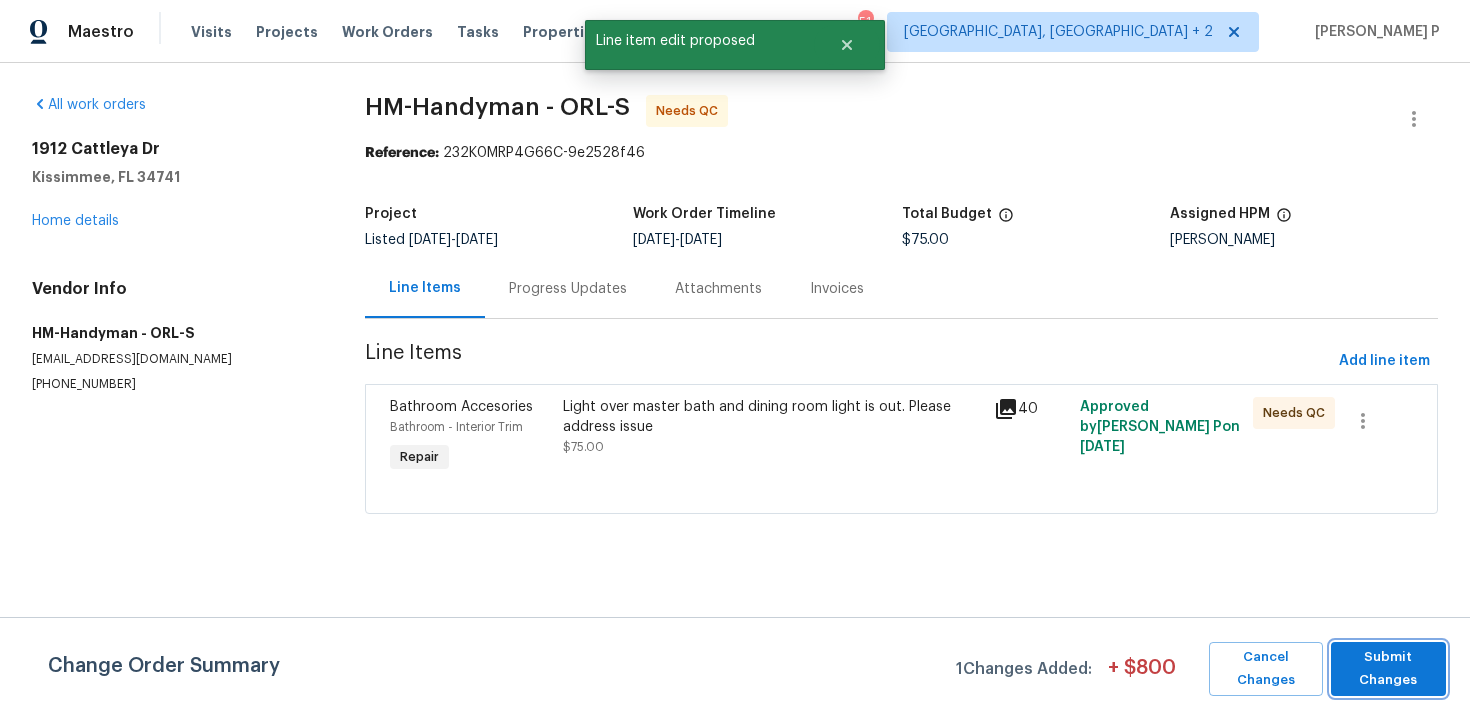 click on "Submit Changes" at bounding box center [1388, 669] 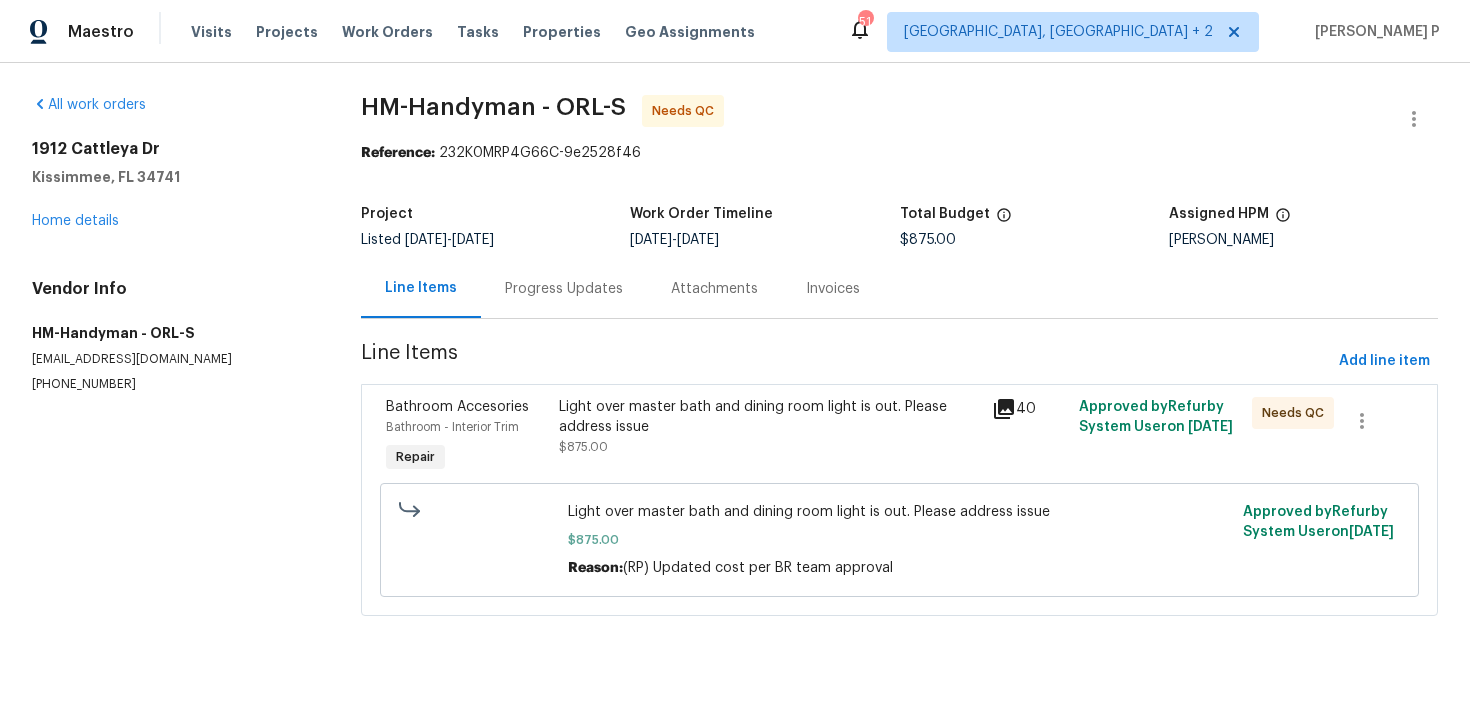 click on "Progress Updates" at bounding box center (564, 289) 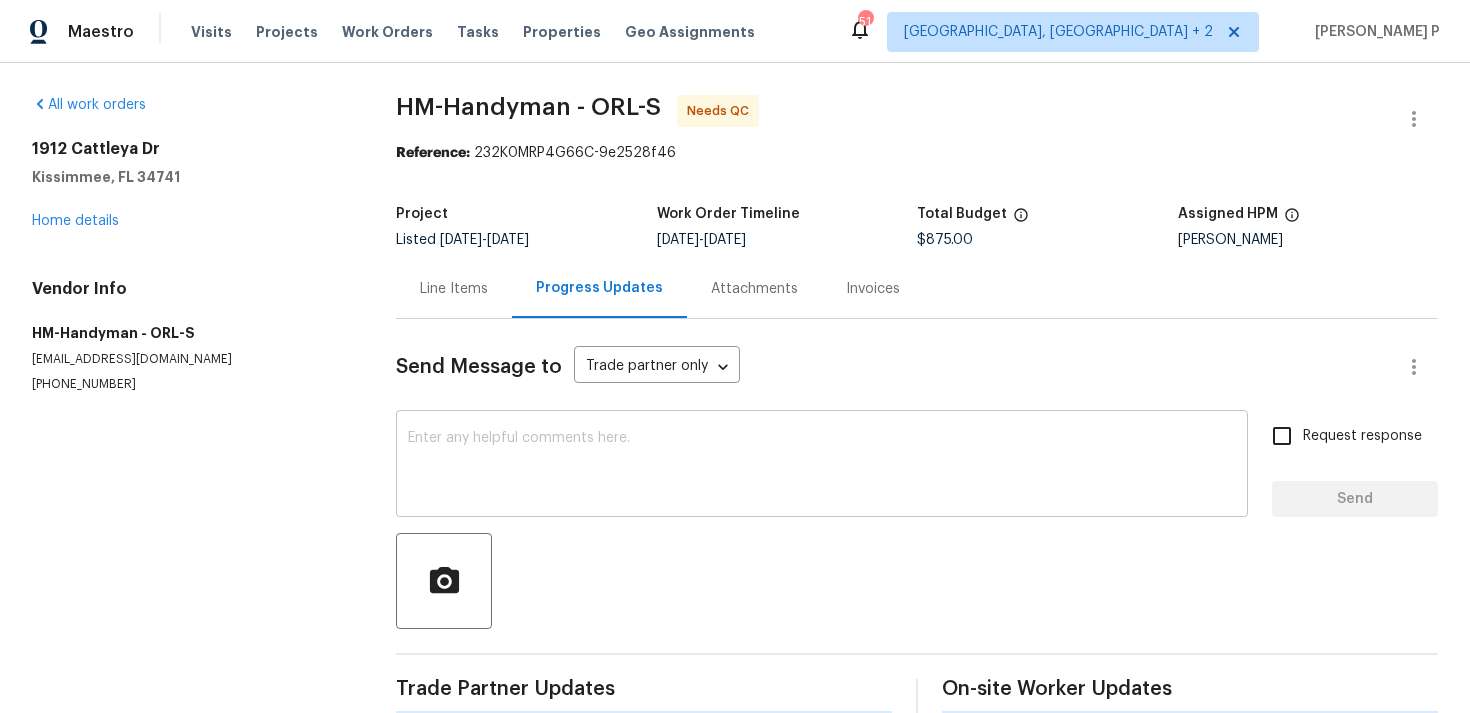 click on "x ​" at bounding box center [822, 466] 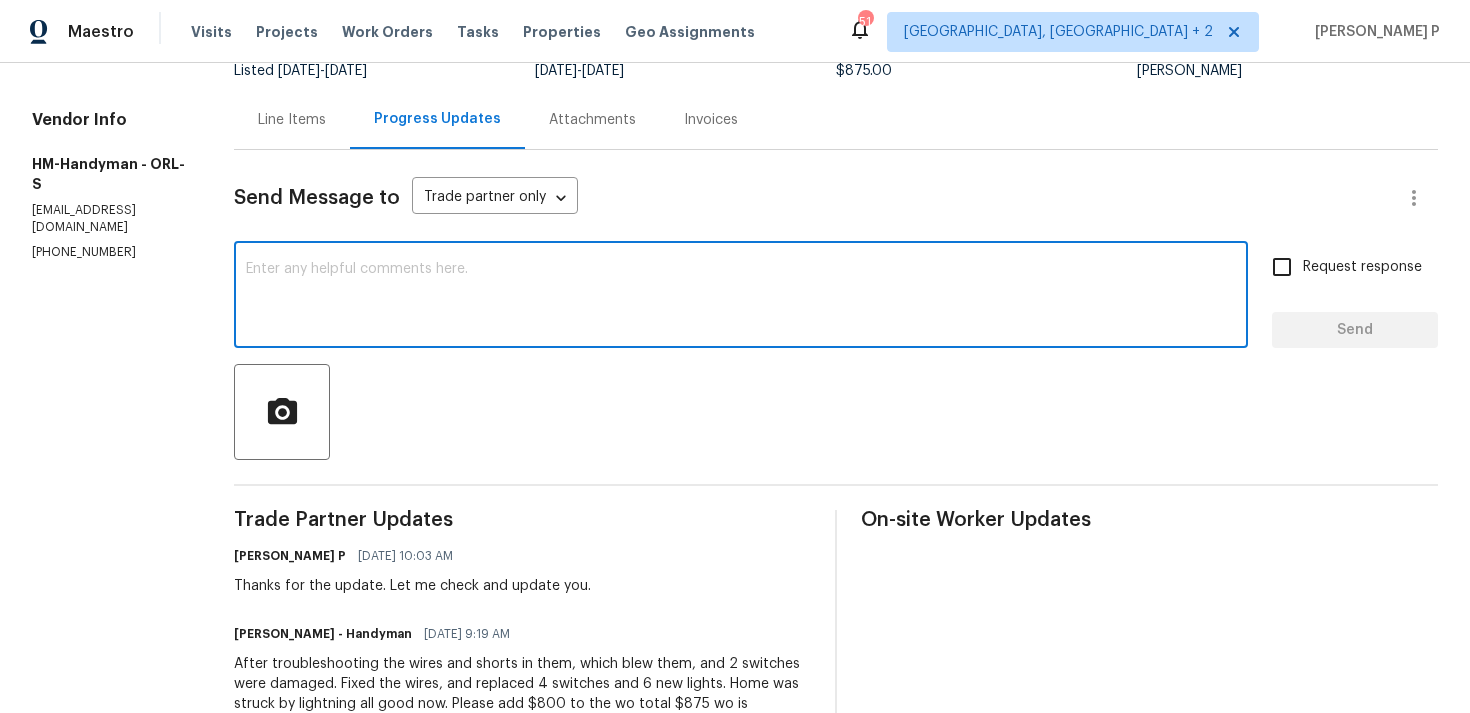 click on "Send Message to Trade partner only Trade partner only ​ x ​ Request response Send Trade Partner Updates Ramyasri P 07/21/2025 10:03 AM Thanks for the update. Let me check and update you. HM - Heather Macy - Handyman 07/21/2025 9:19 AM After troubleshooting the wires and shorts in them, which blew them, and 2 switches were damaged. Fixed the wires, and replaced 4 switches and 6 new lights. Home was struck by lightning all good now. Please add $800 to the wo total $875 wo is complete and ready for qc Ramyasri P 07/18/2025 10:25 AM Hi Heather, Could you please provide us with an update on the status of the work order? HM - Heather Macy - Handyman 07/17/2025 3:00 PM We sent out tech put yesterday he stated he could not find a problem today. Our electrician is on site and he said that it seems like the home was hit by lightning previously. There are multiple wires that are burnt inside. This one should be done today by eod Ramyasri P 07/17/2025 9:07 AM Ramyasri P 07/16/2025 9:56 AM HM - Heather Macy - Handyman" at bounding box center (836, 778) 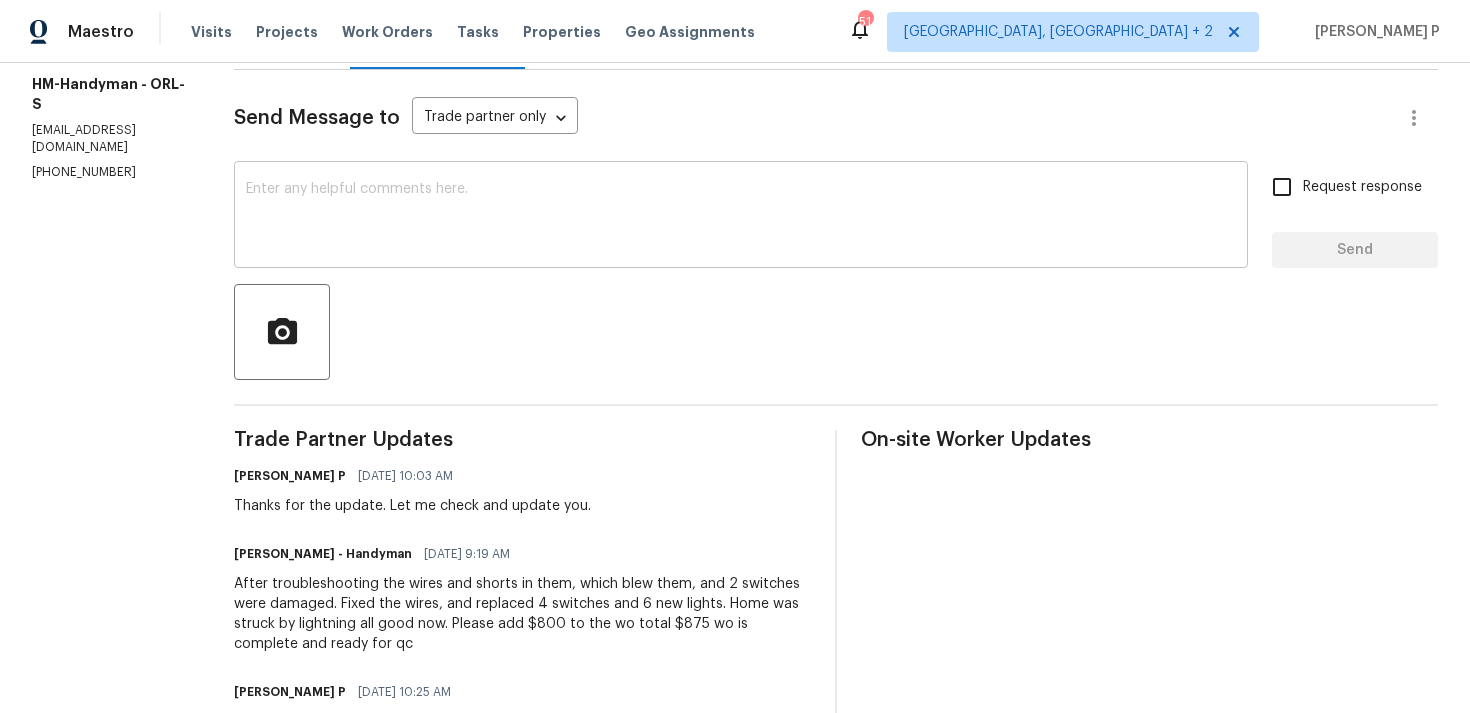 scroll, scrollTop: 223, scrollLeft: 0, axis: vertical 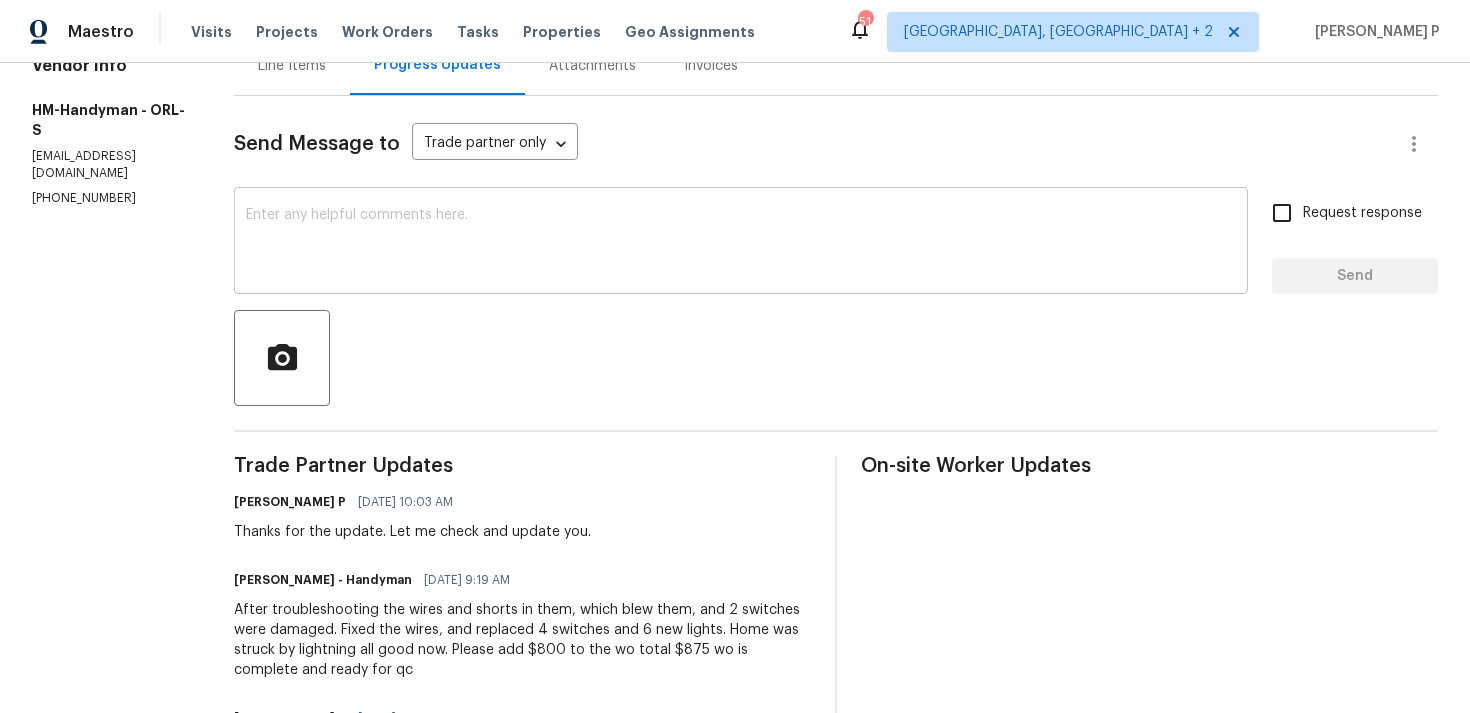 click at bounding box center (741, 243) 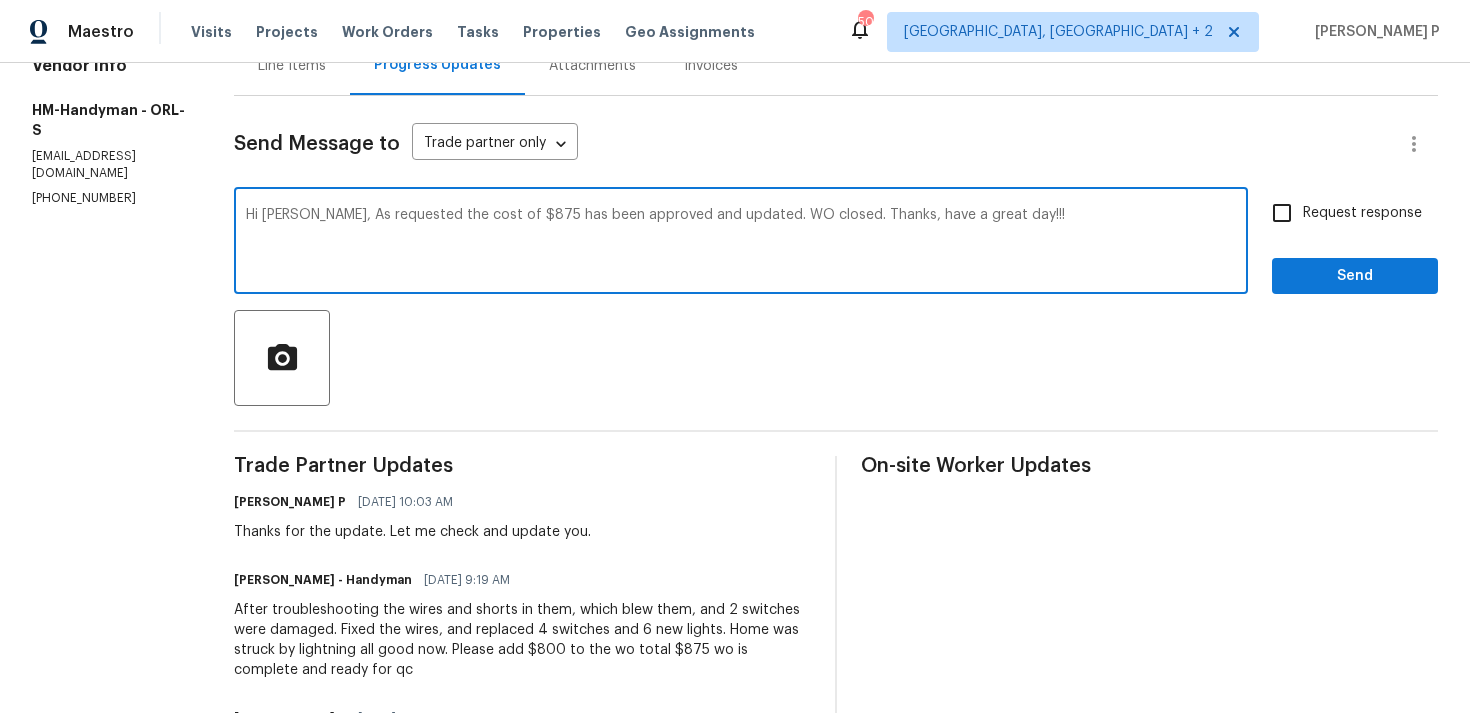 type on "Hi [PERSON_NAME], As requested the cost of $875 has been approved and updated. WO closed. Thanks, have a great day!!!" 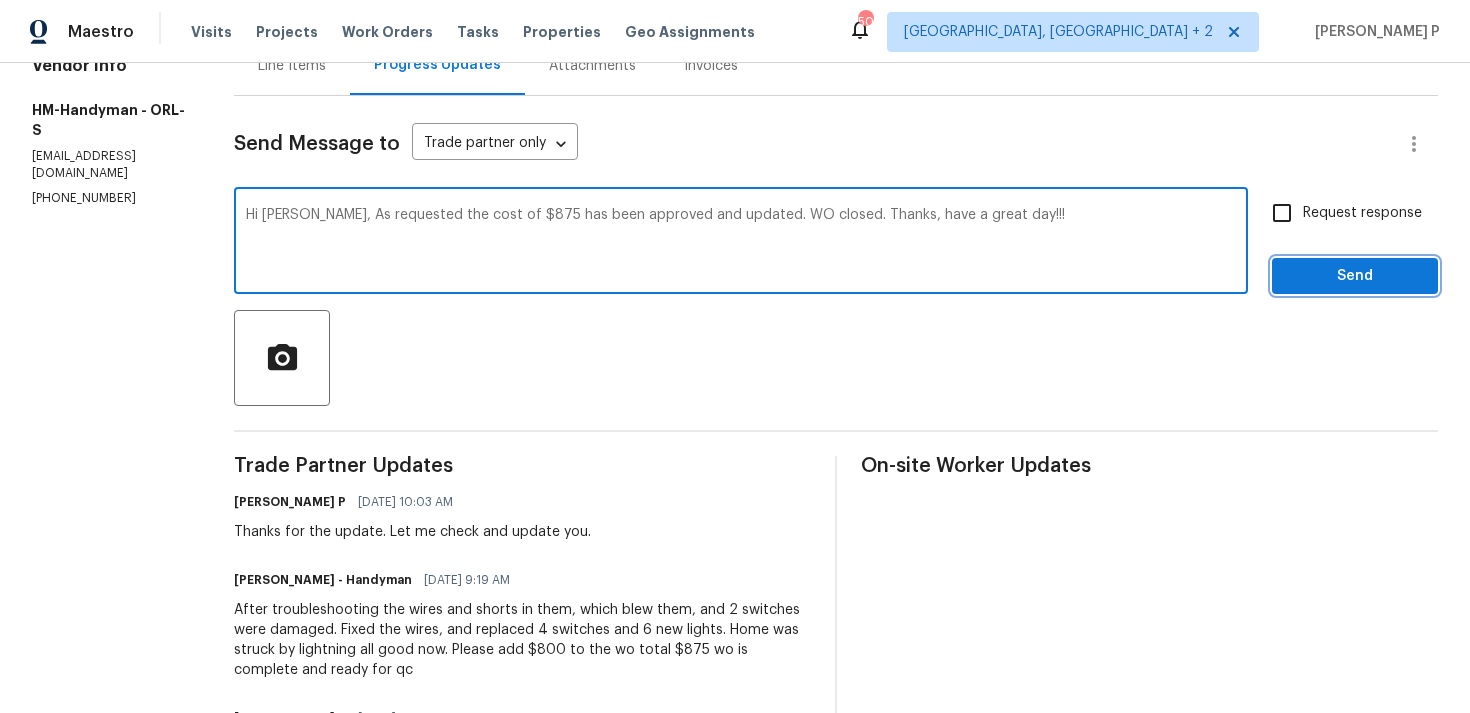 click on "Send" at bounding box center (1355, 276) 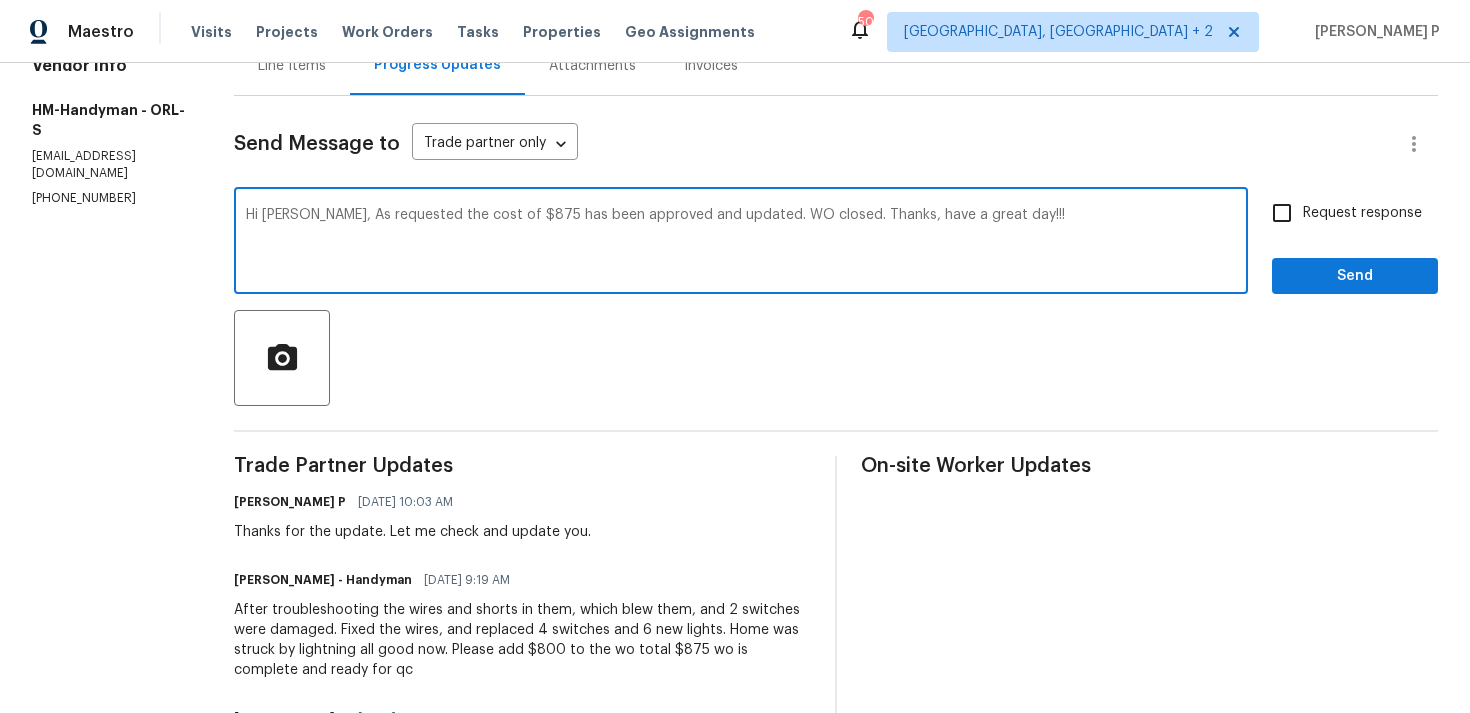 scroll, scrollTop: 34, scrollLeft: 0, axis: vertical 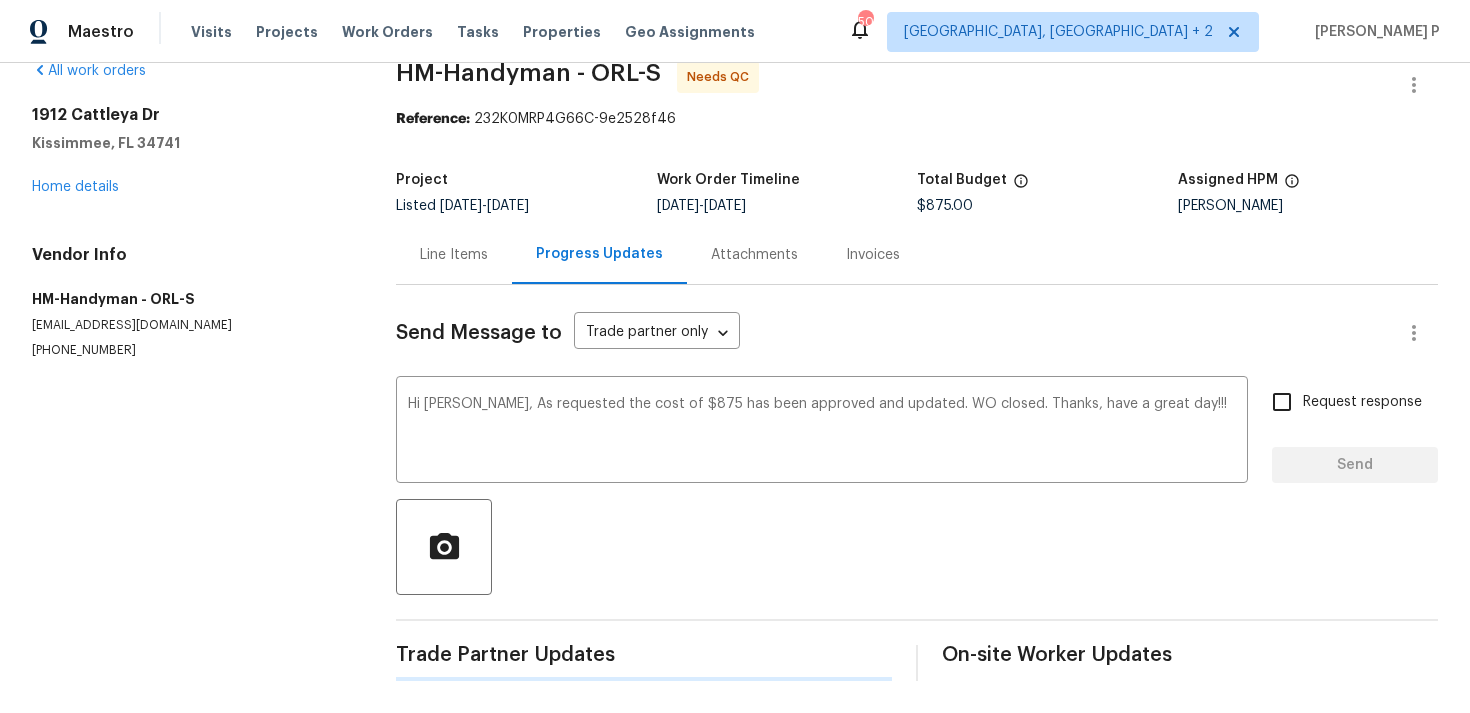type 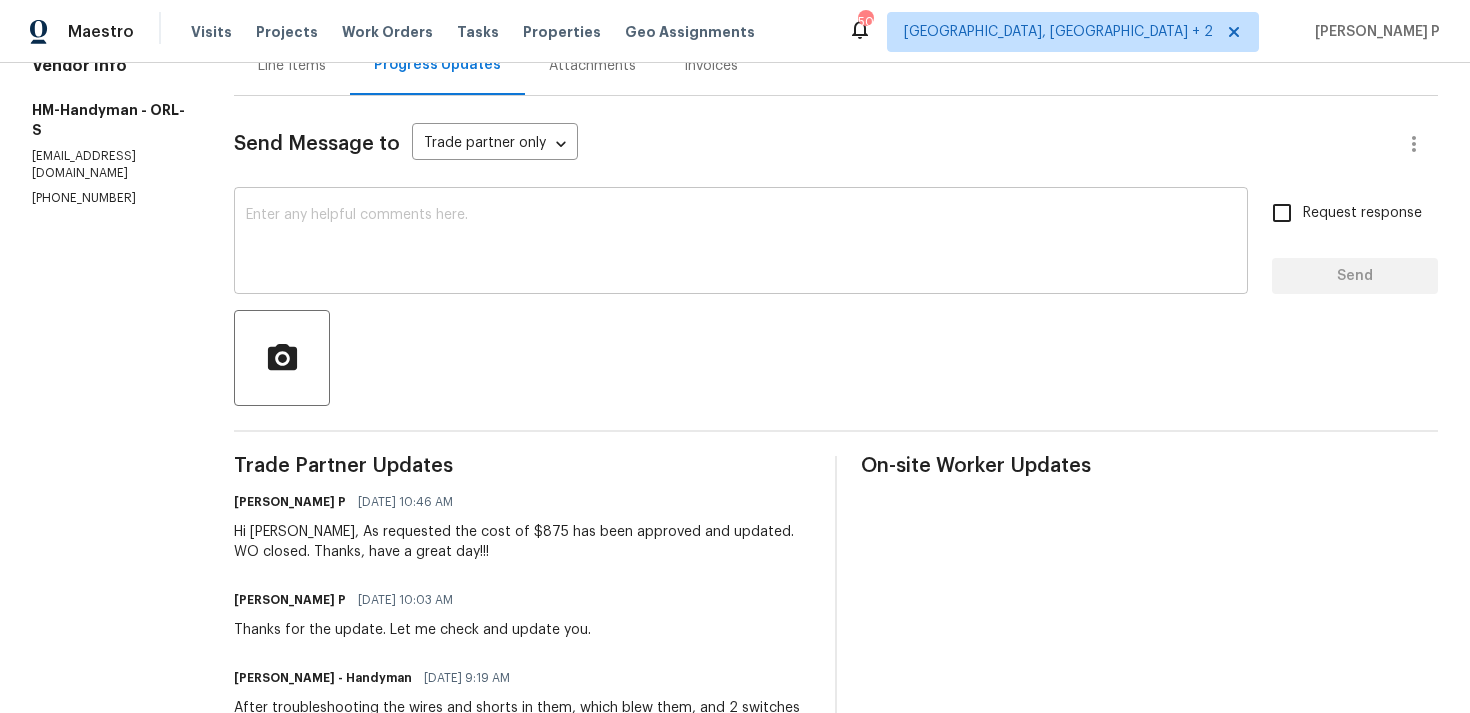 scroll, scrollTop: 0, scrollLeft: 0, axis: both 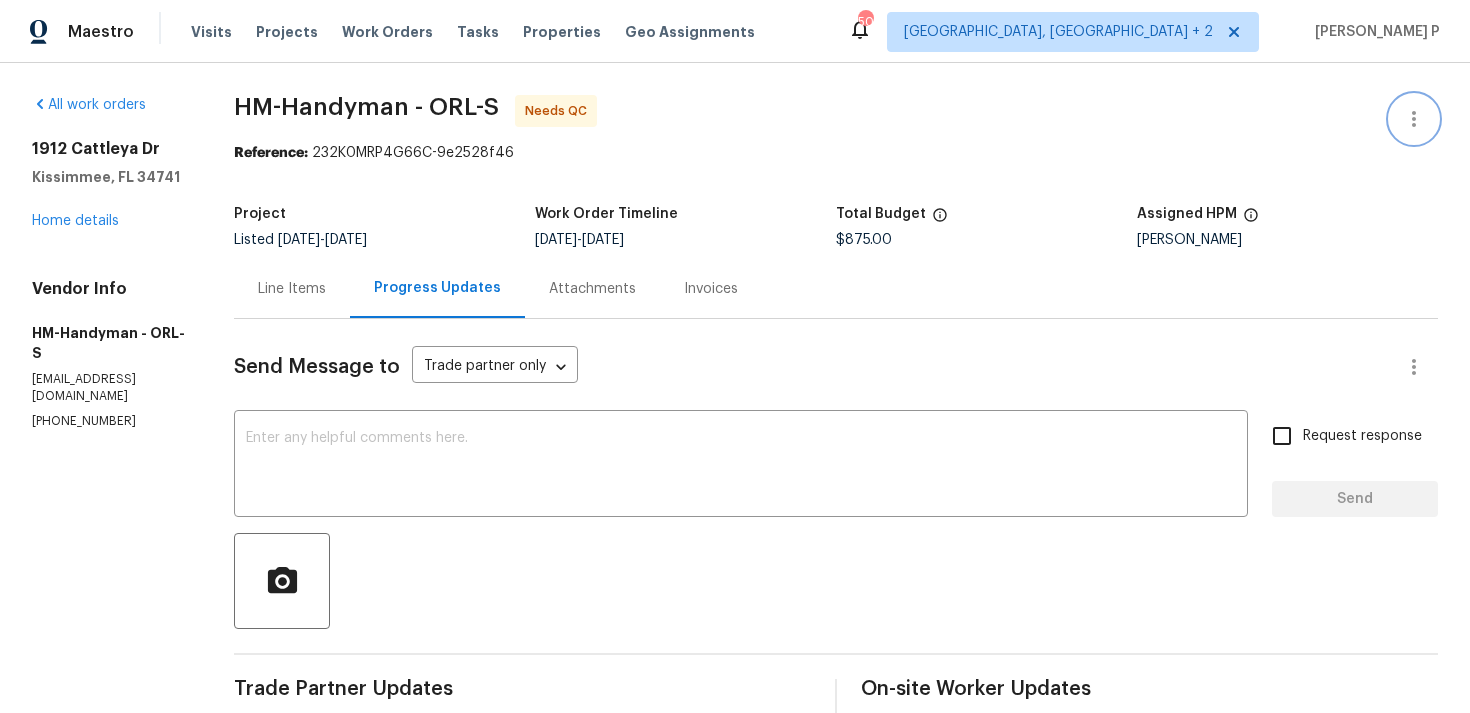 click 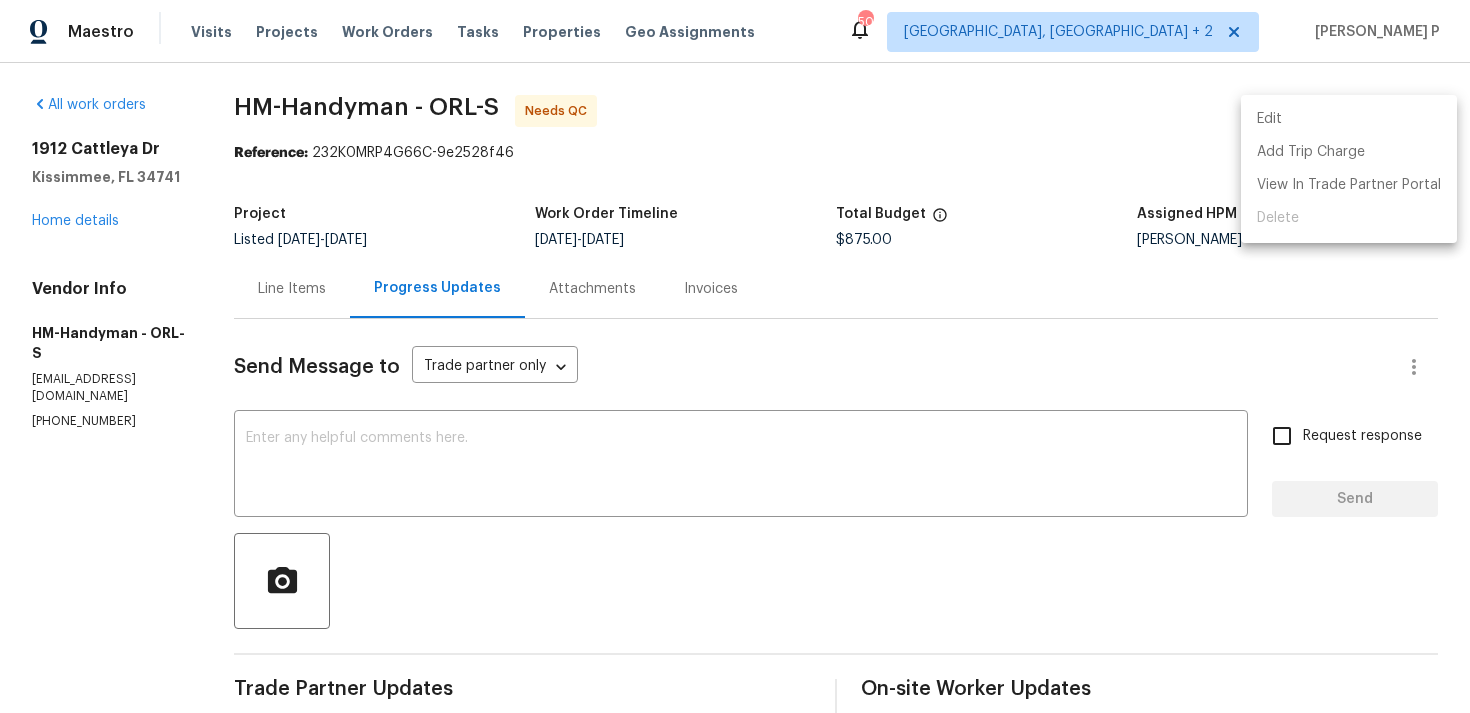 click on "Edit" at bounding box center (1349, 119) 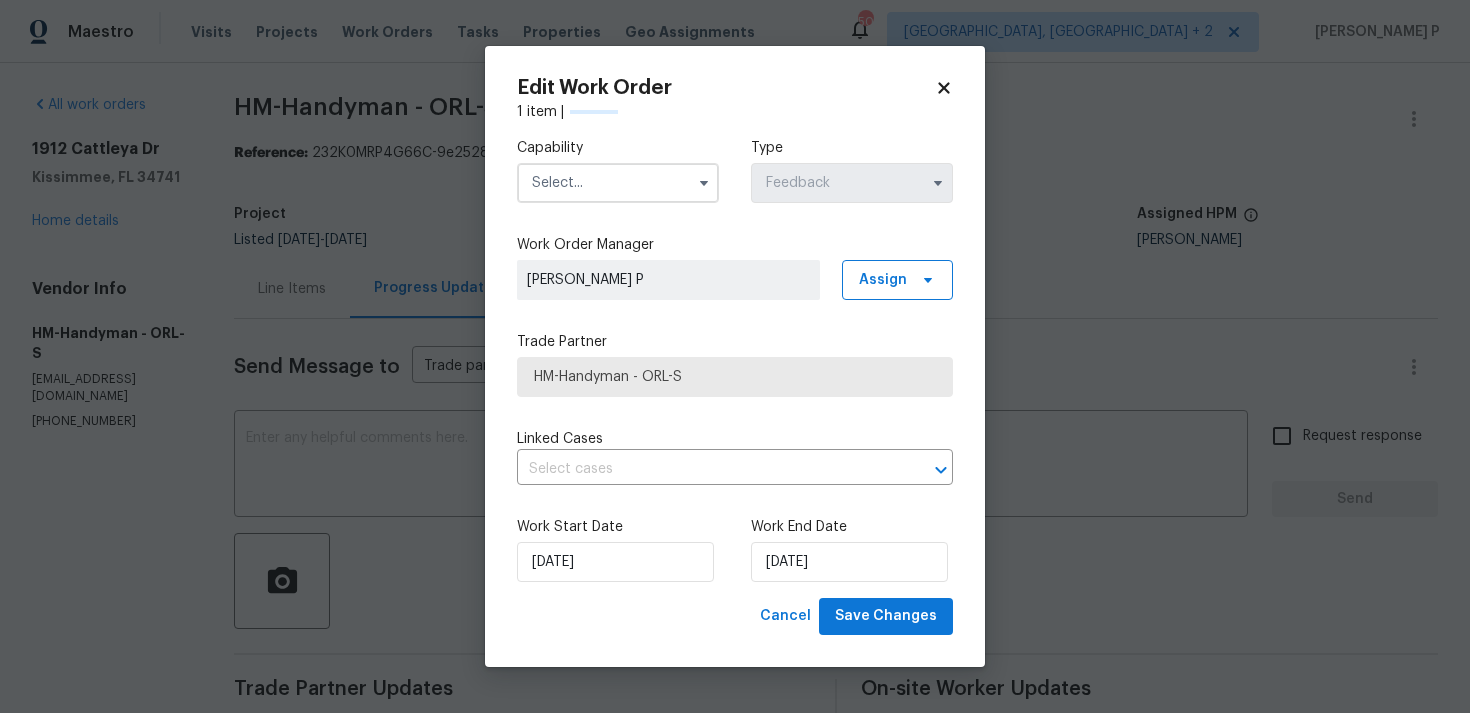click at bounding box center [618, 183] 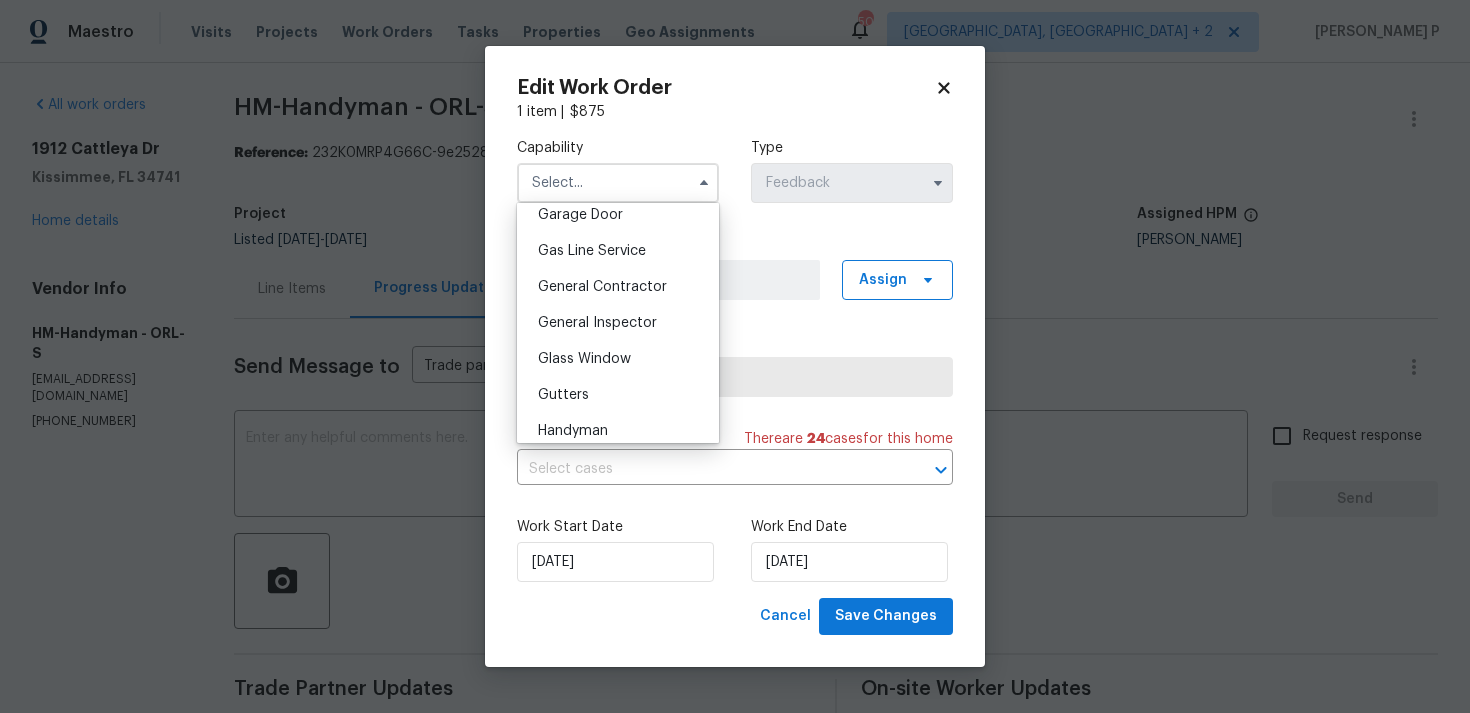 scroll, scrollTop: 897, scrollLeft: 0, axis: vertical 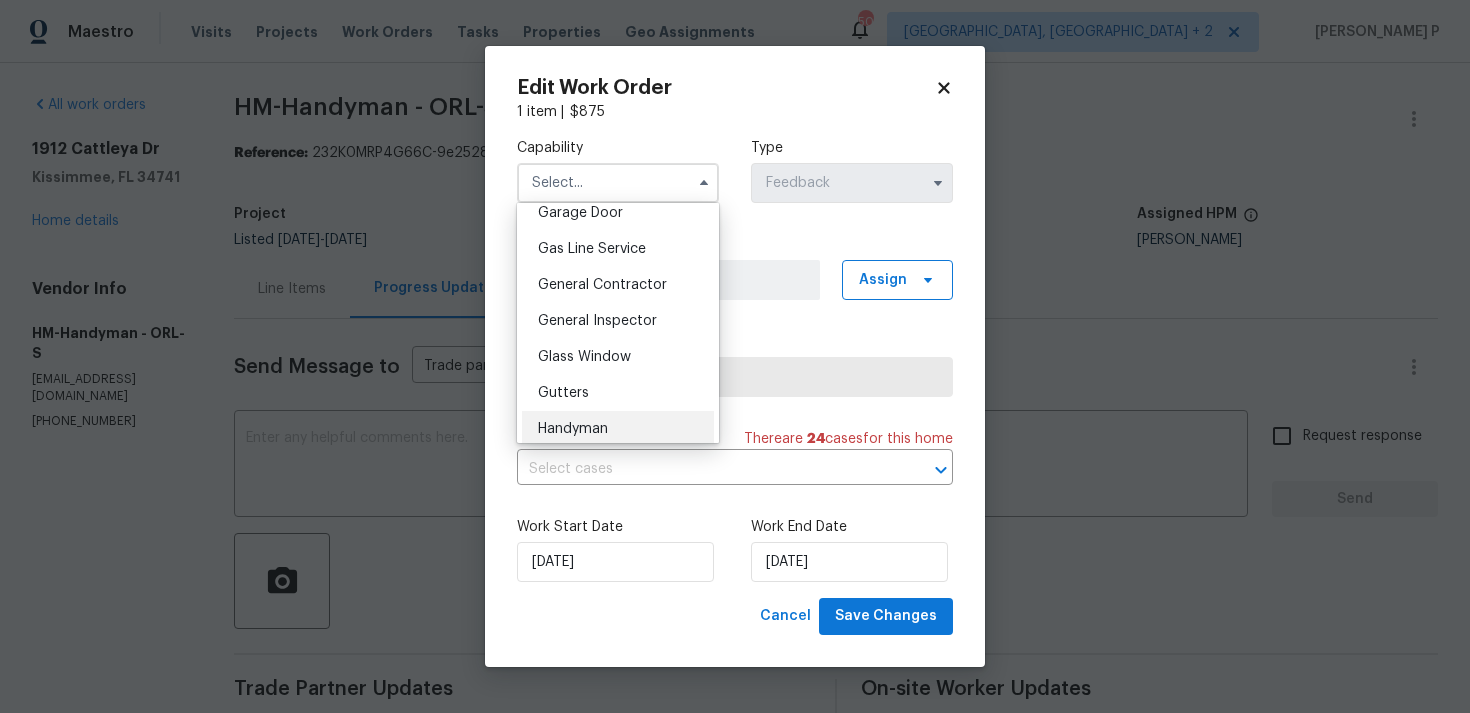 click on "Handyman" at bounding box center [573, 429] 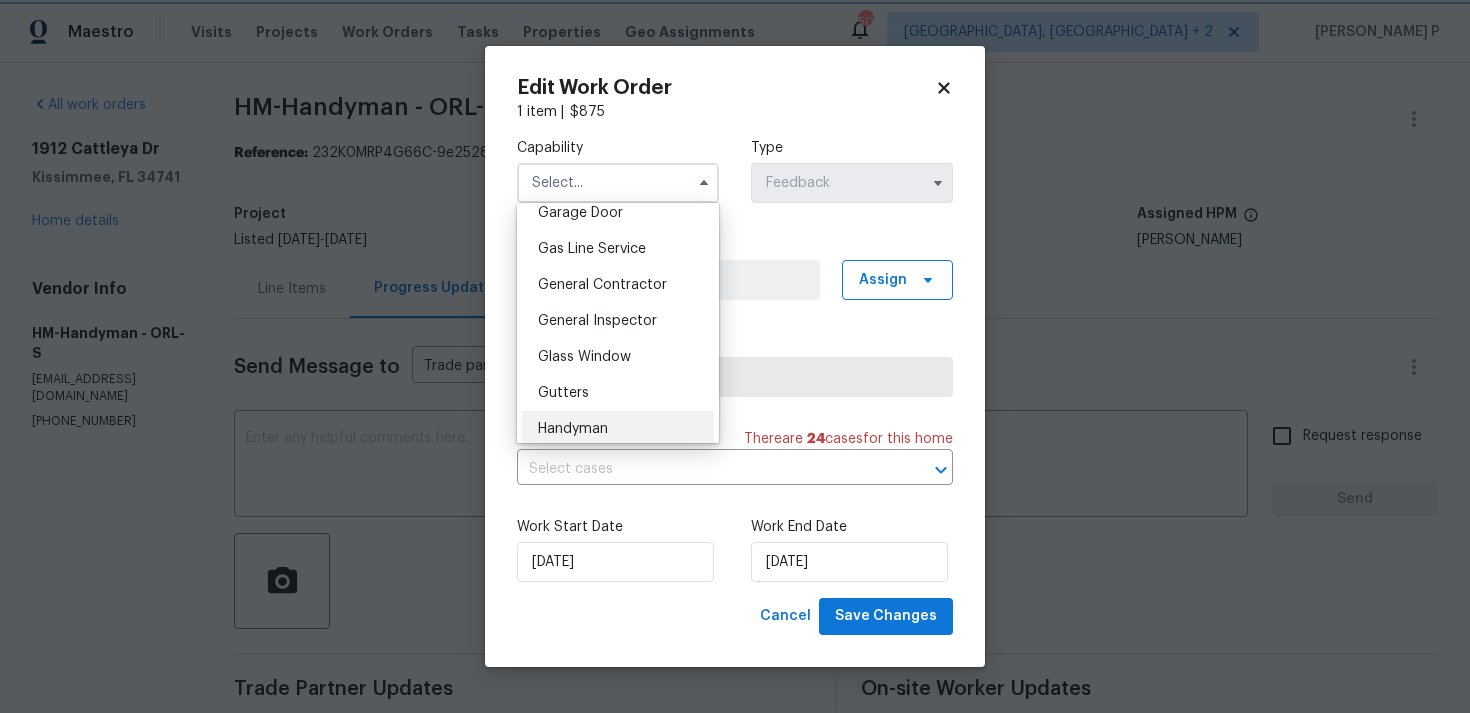 type on "Handyman" 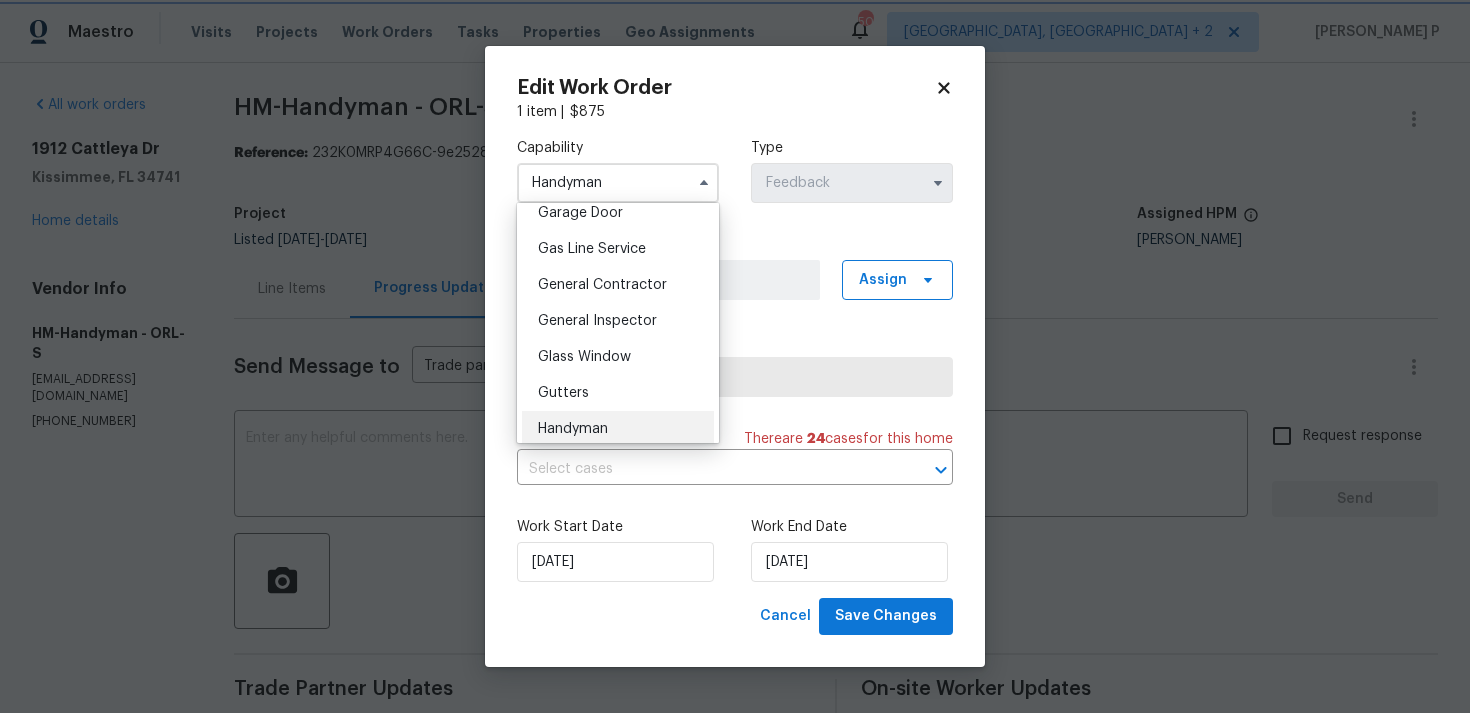 scroll, scrollTop: 942, scrollLeft: 0, axis: vertical 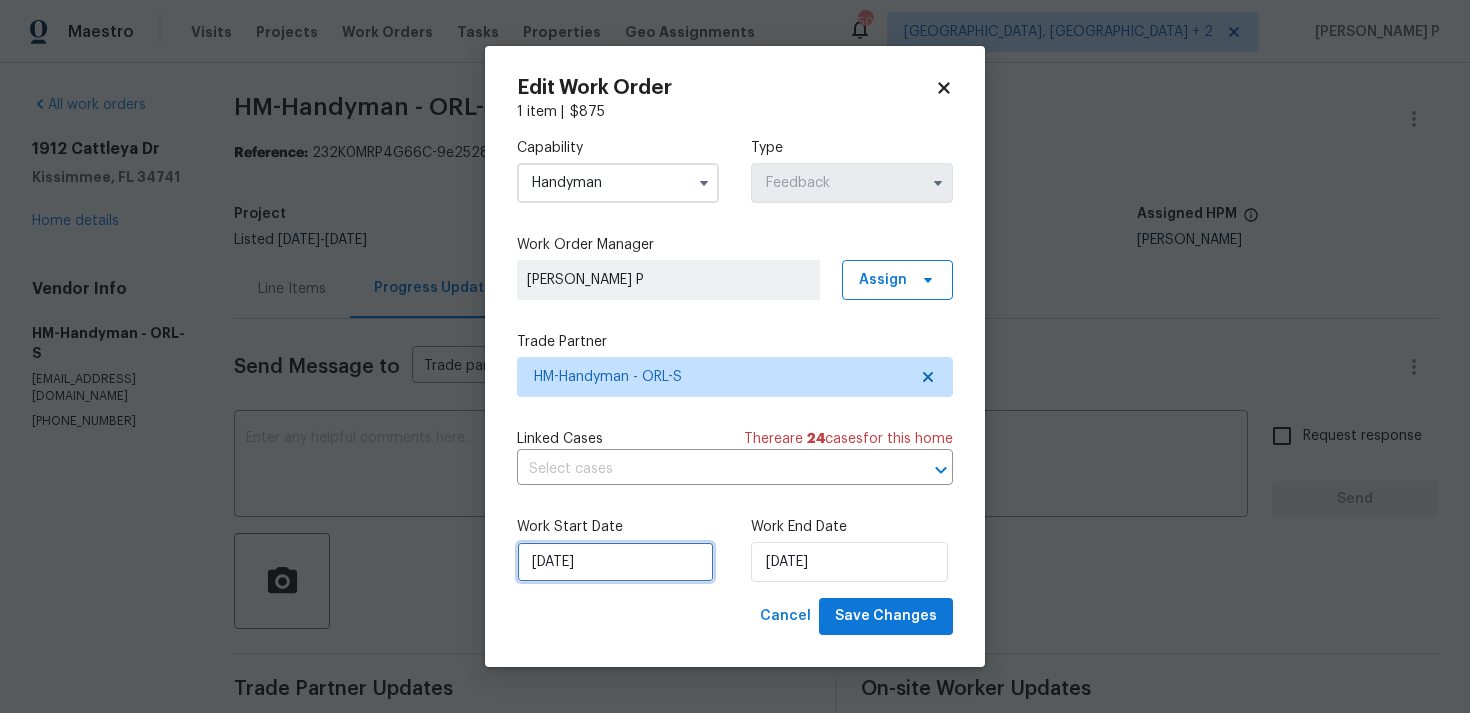 click on "15/07/2025" at bounding box center (615, 562) 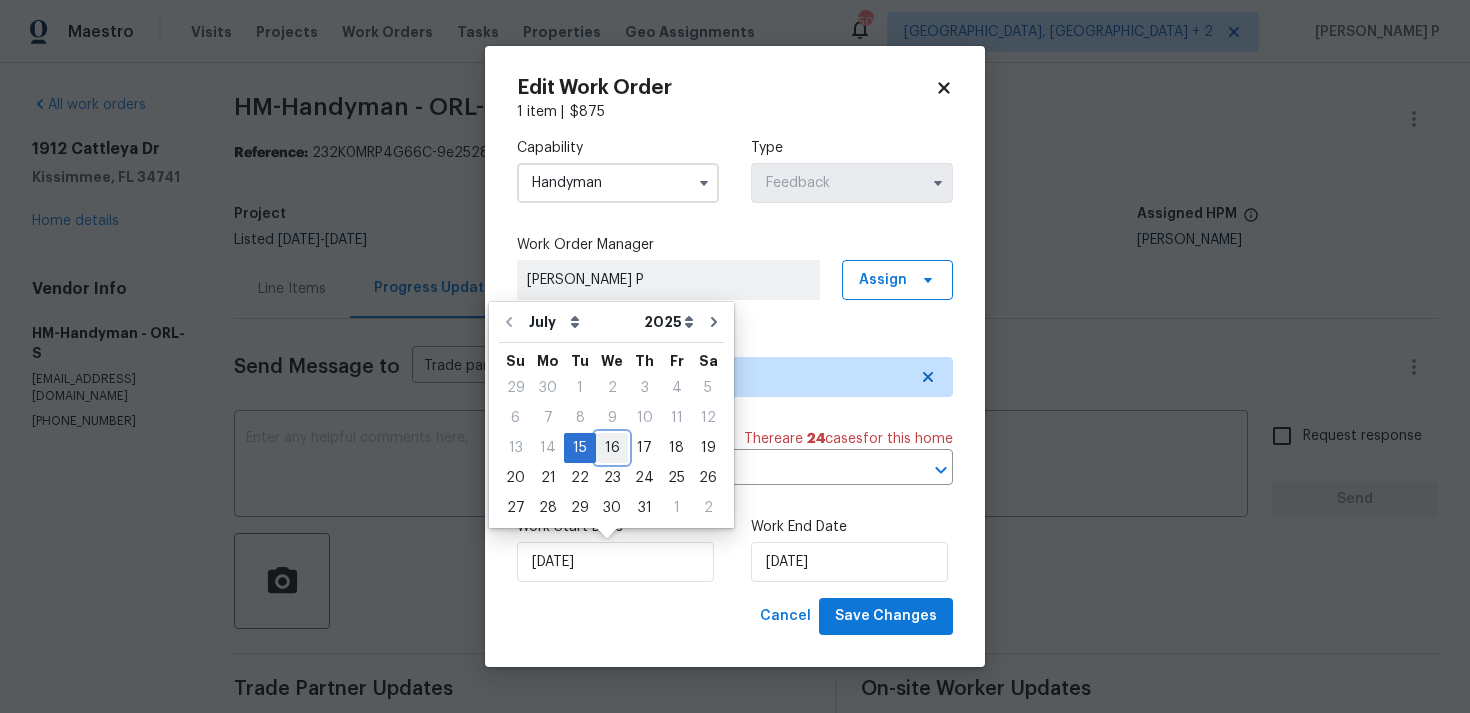 click on "16" at bounding box center [612, 448] 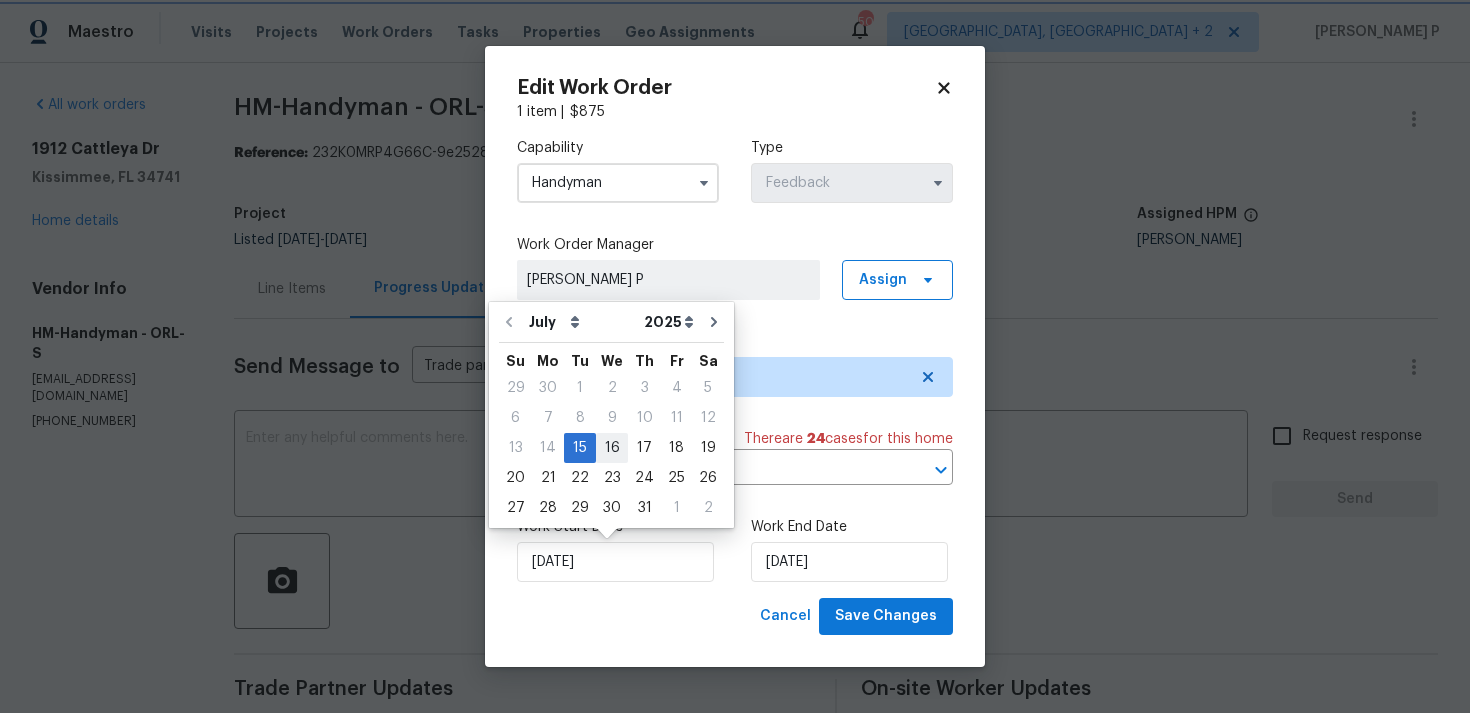 type on "16/07/2025" 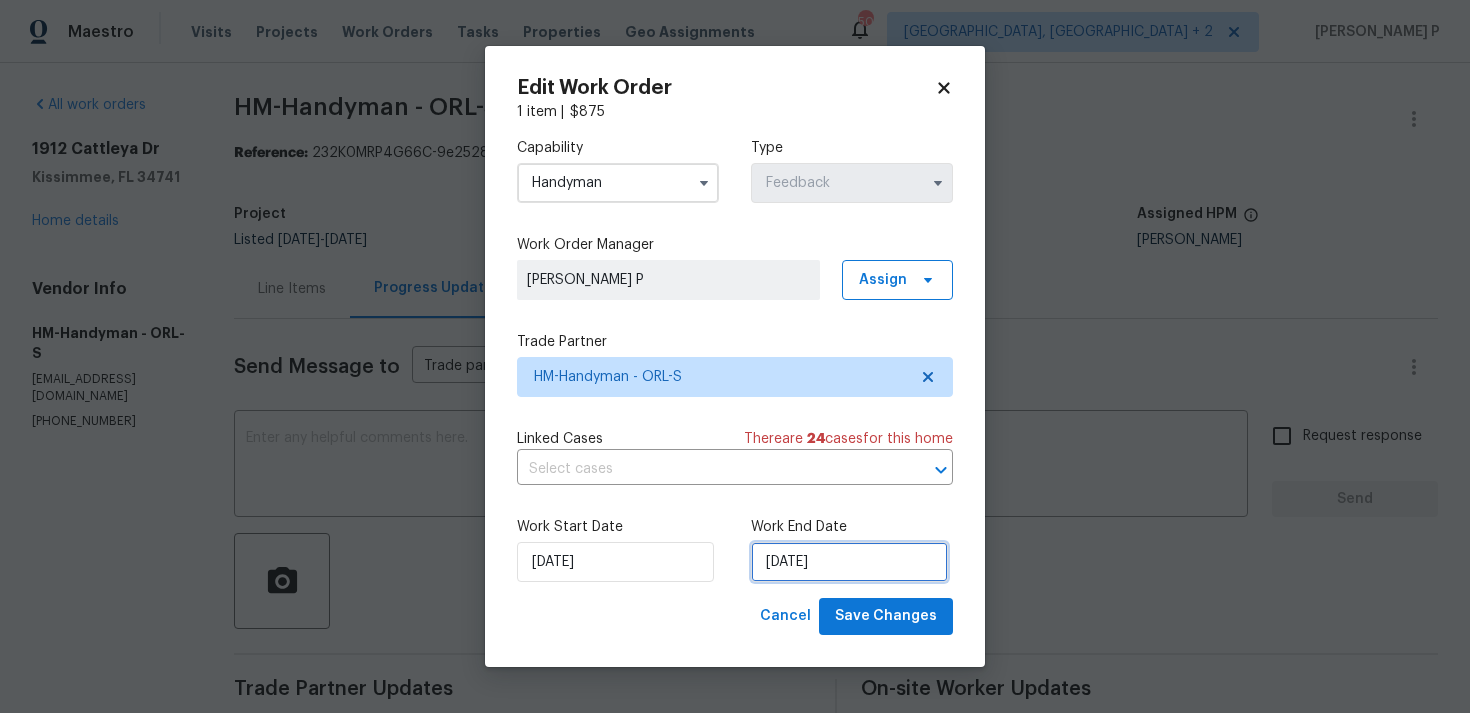 click on "17/07/2025" at bounding box center (849, 562) 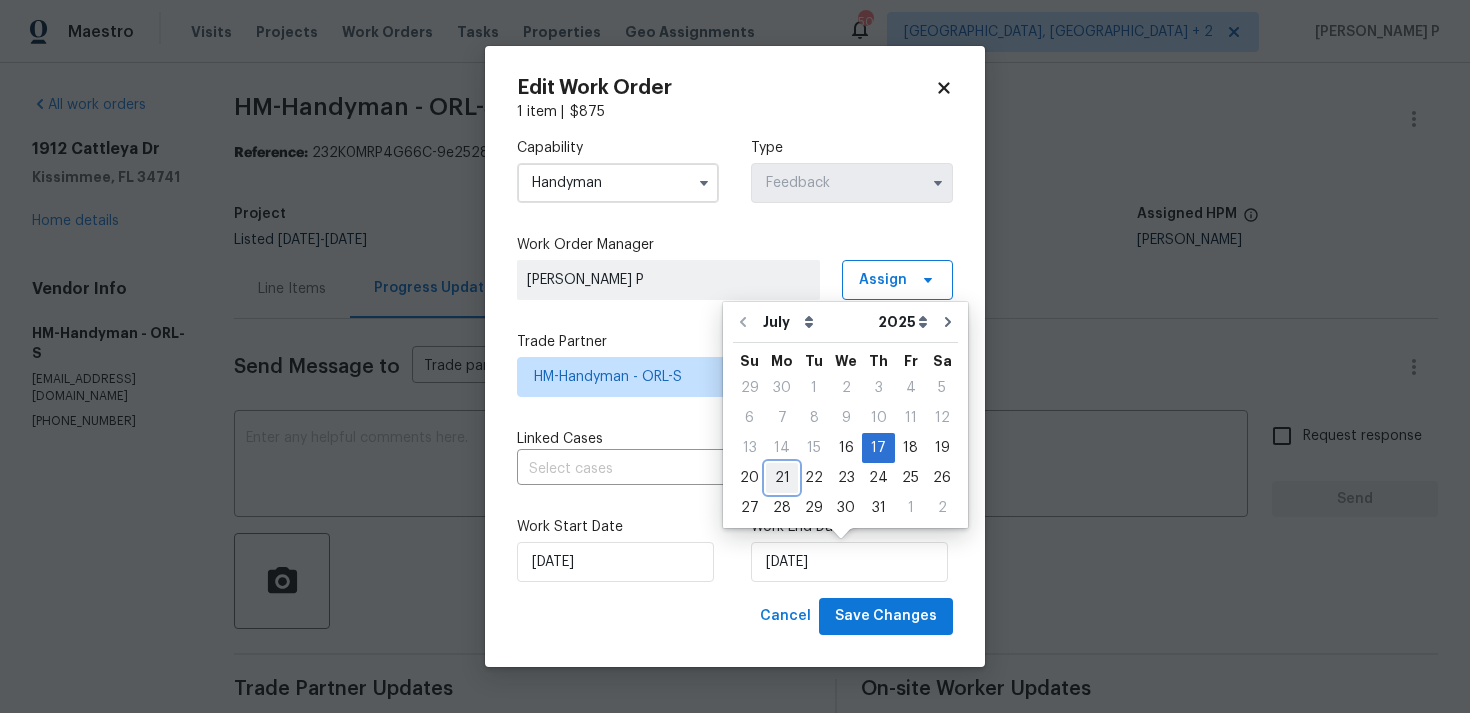 click on "21" at bounding box center [782, 478] 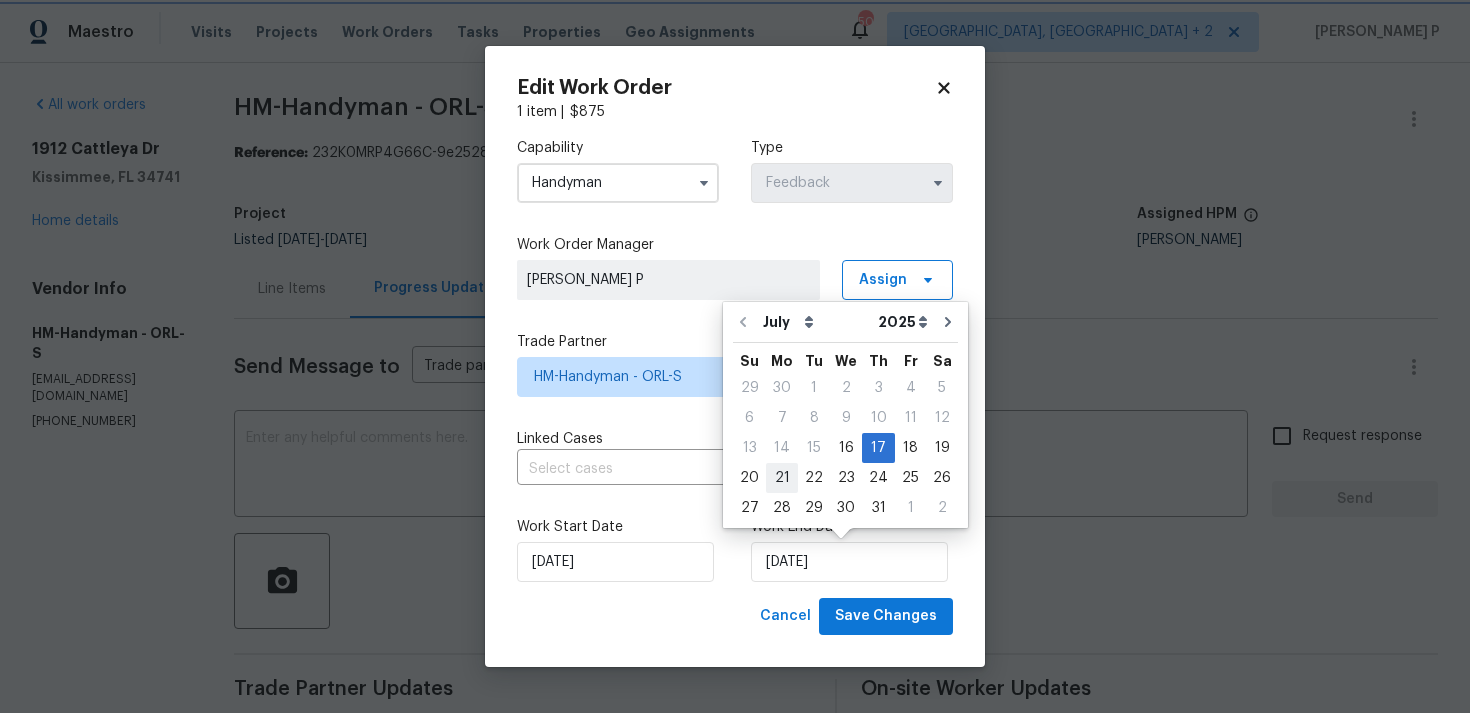 type on "21/07/2025" 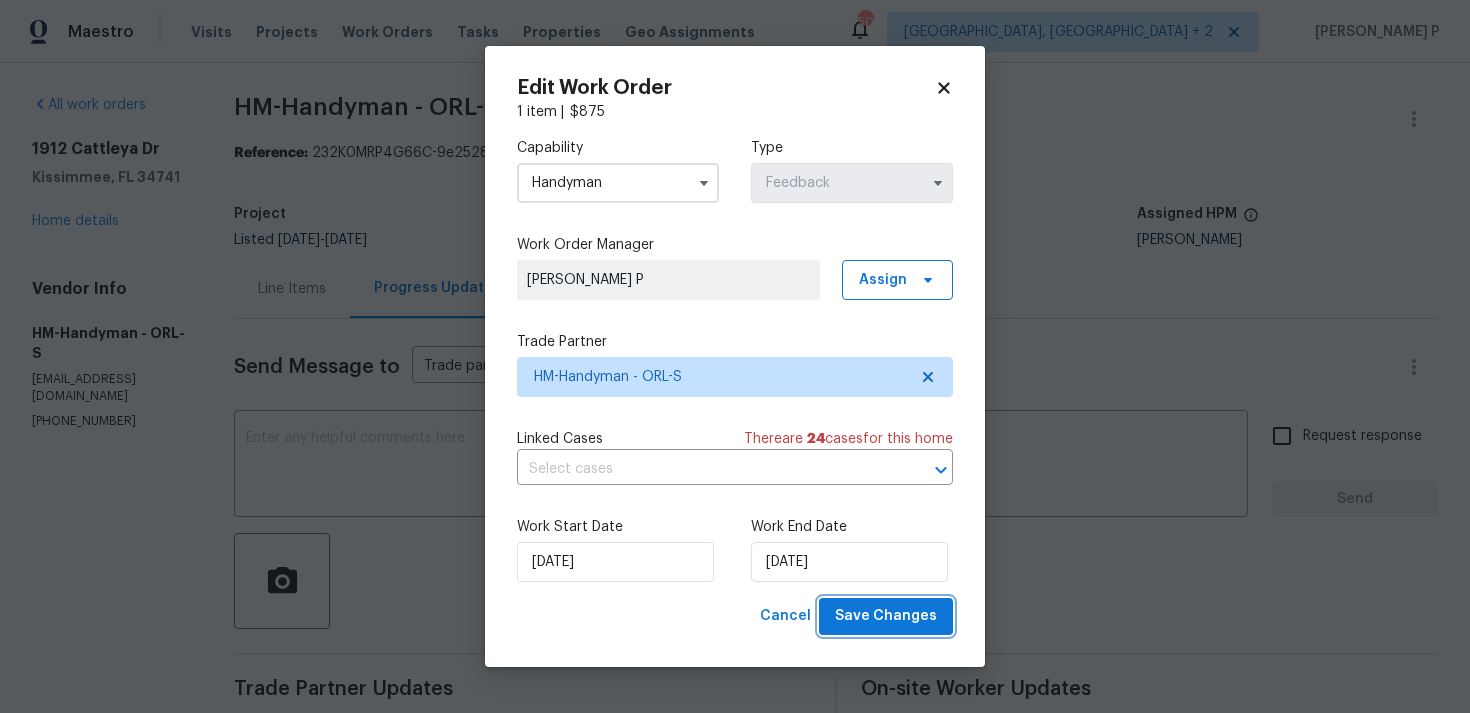 click on "Save Changes" at bounding box center (886, 616) 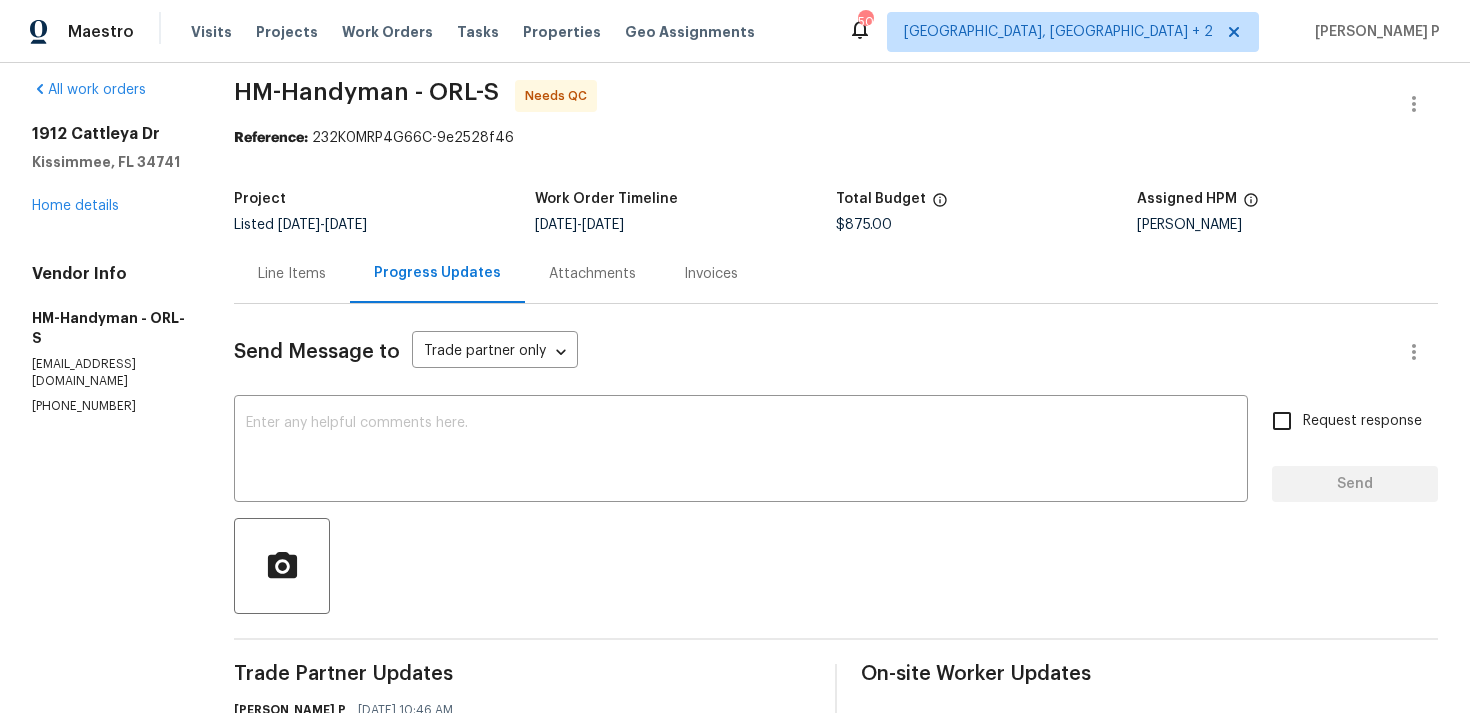 scroll, scrollTop: 0, scrollLeft: 0, axis: both 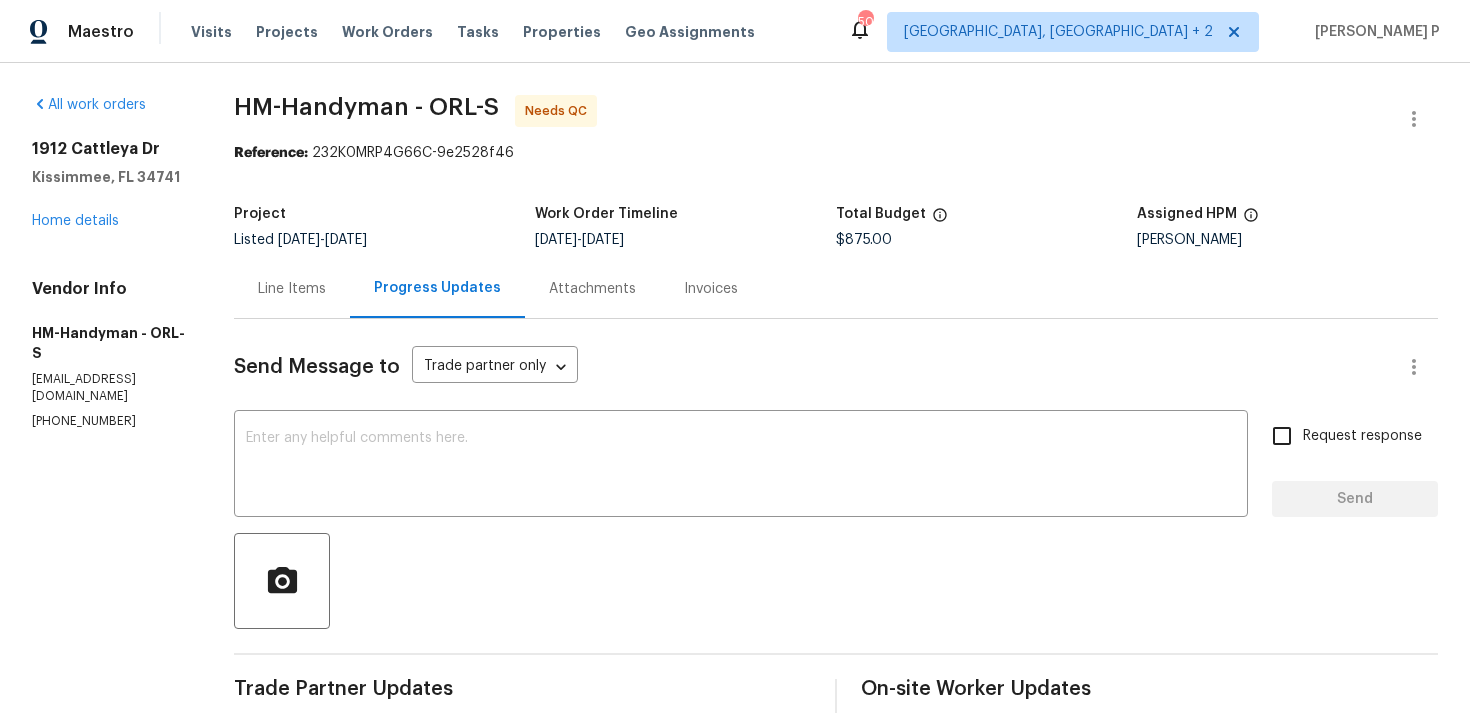 click on "Line Items" at bounding box center [292, 289] 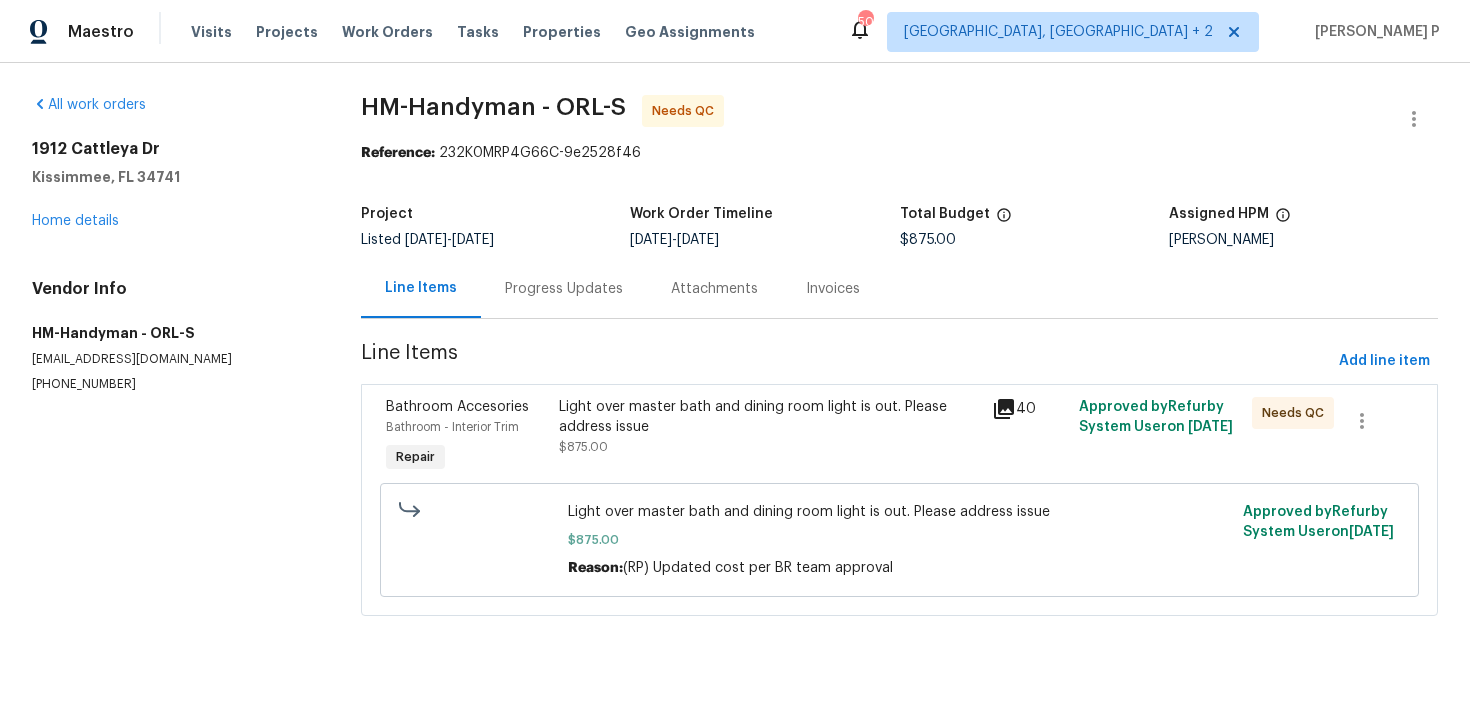 click on "Light over master bath and dining room light is out. Please address issue" at bounding box center (769, 417) 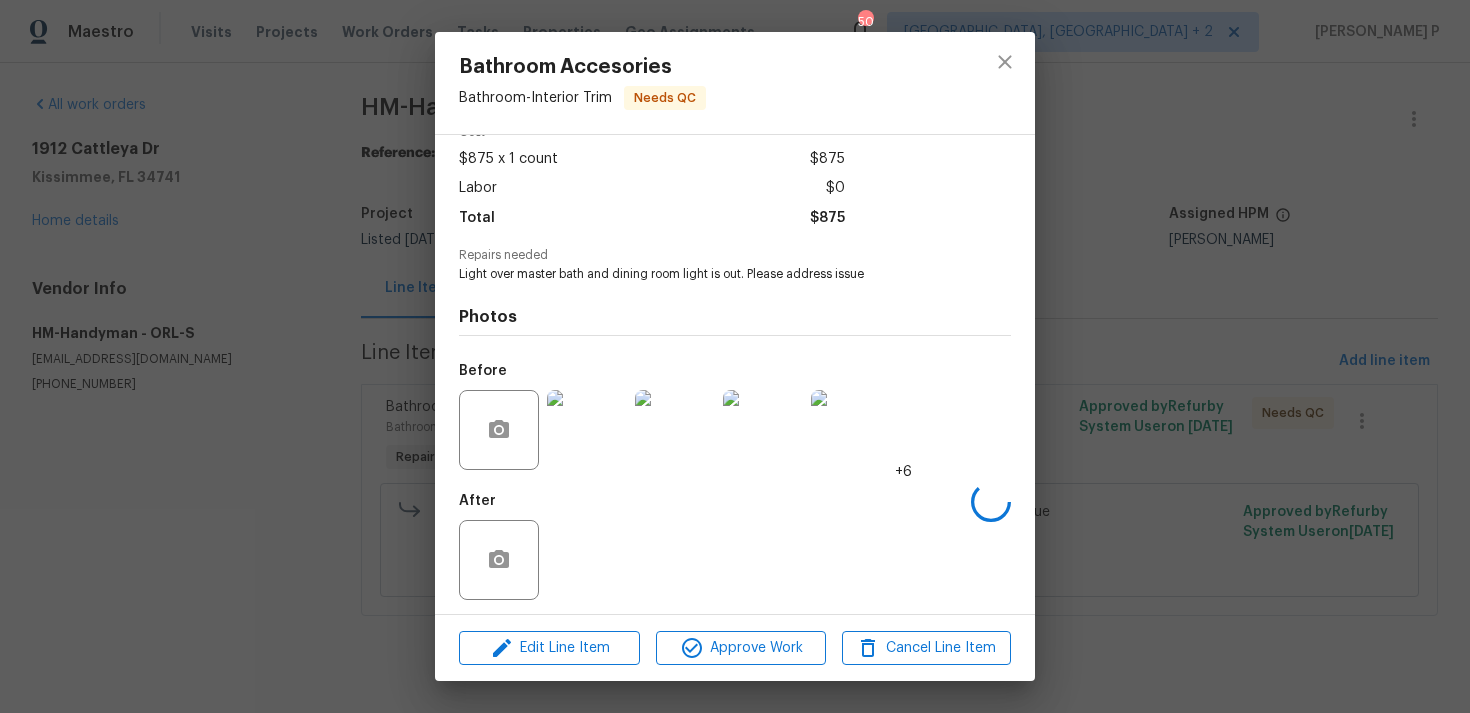 scroll, scrollTop: 108, scrollLeft: 0, axis: vertical 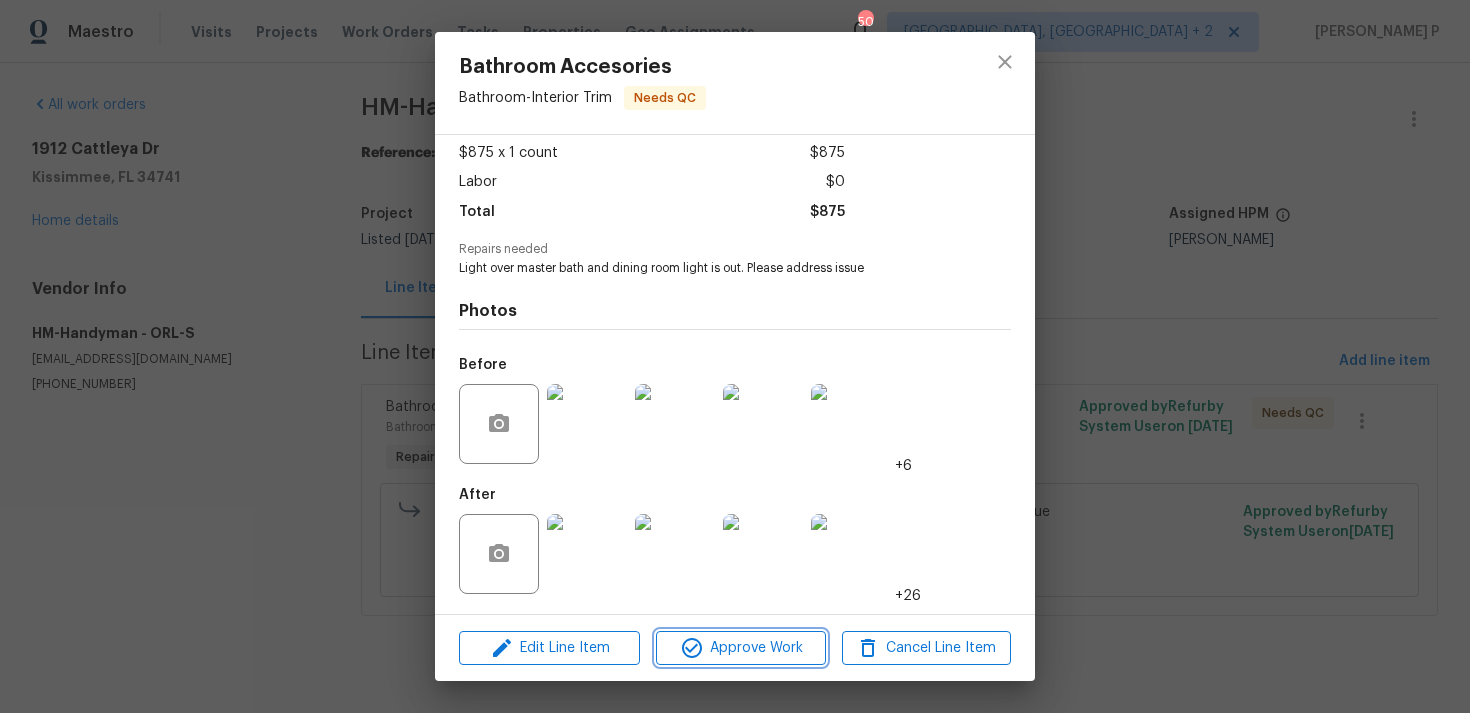 click on "Approve Work" at bounding box center (740, 648) 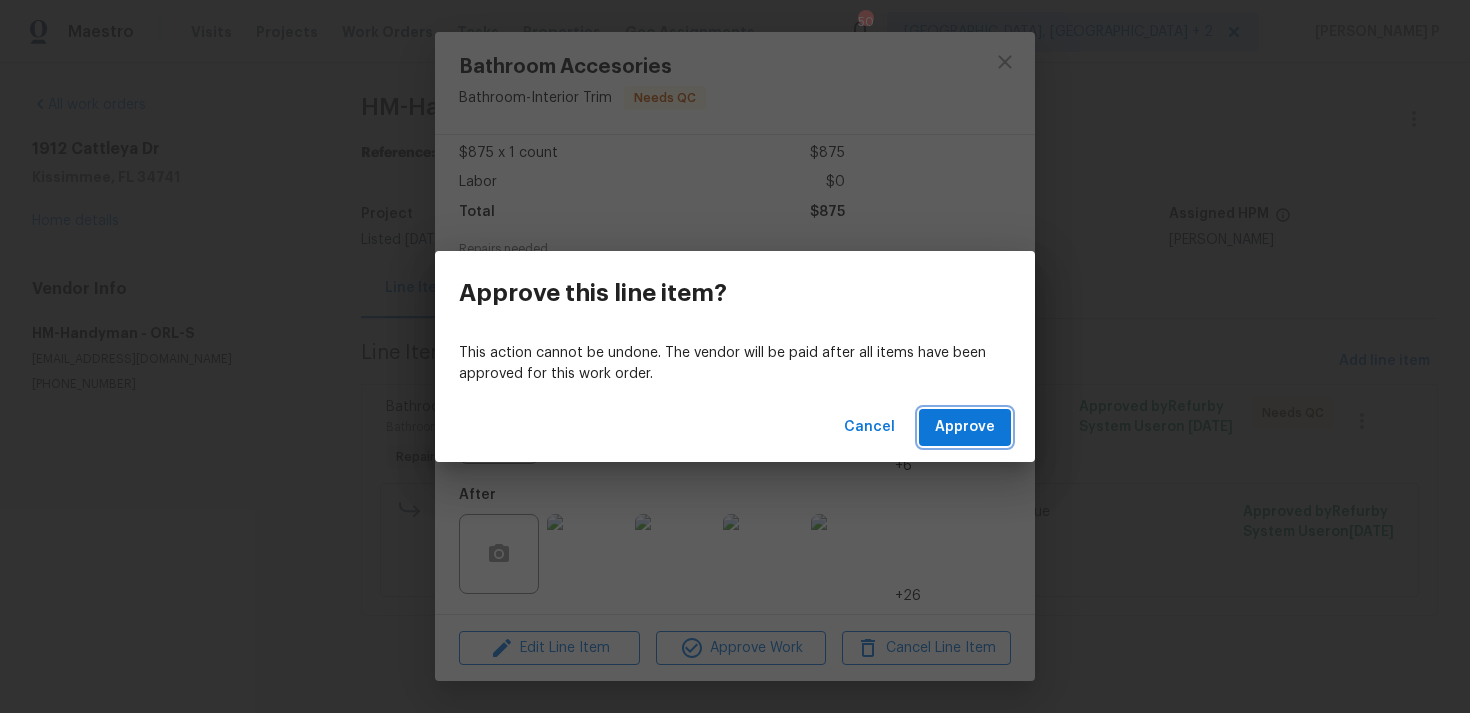 click on "Approve" at bounding box center [965, 427] 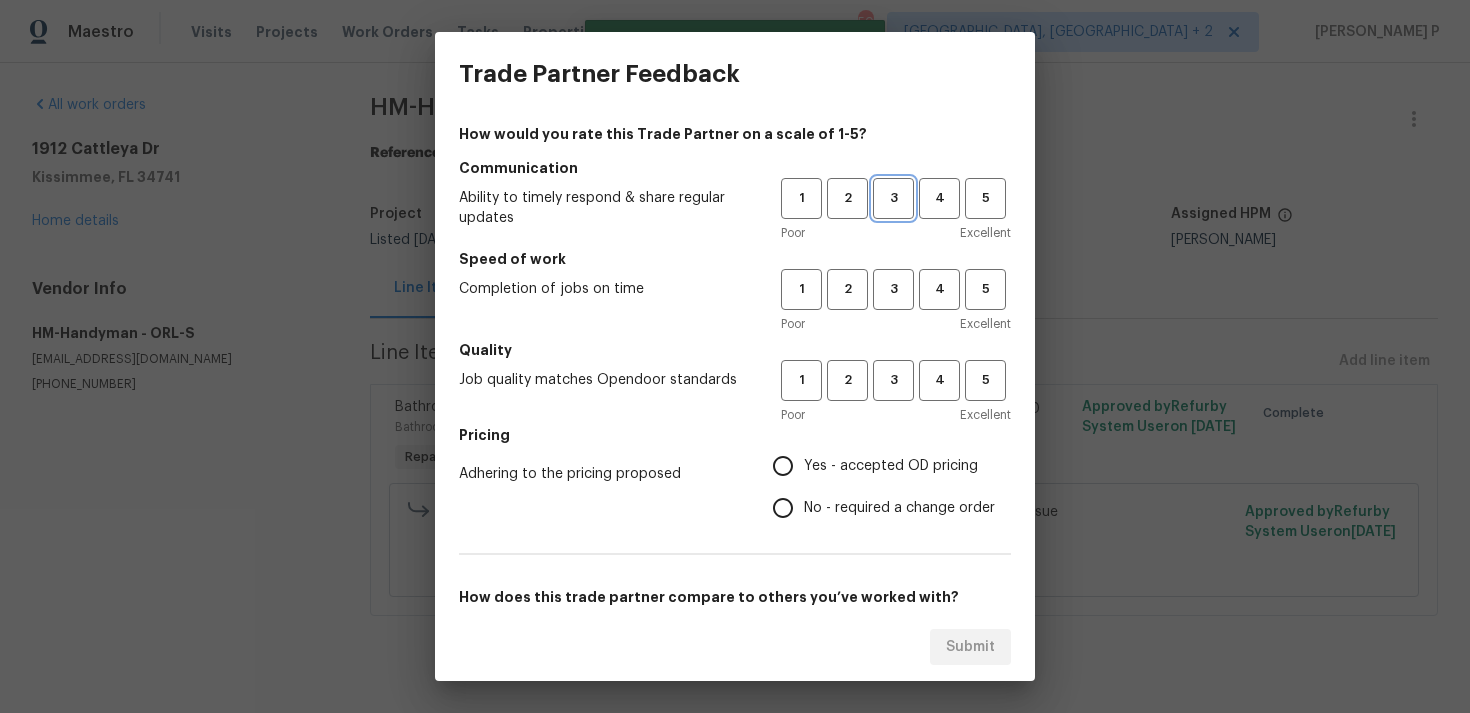 click on "3" at bounding box center [893, 198] 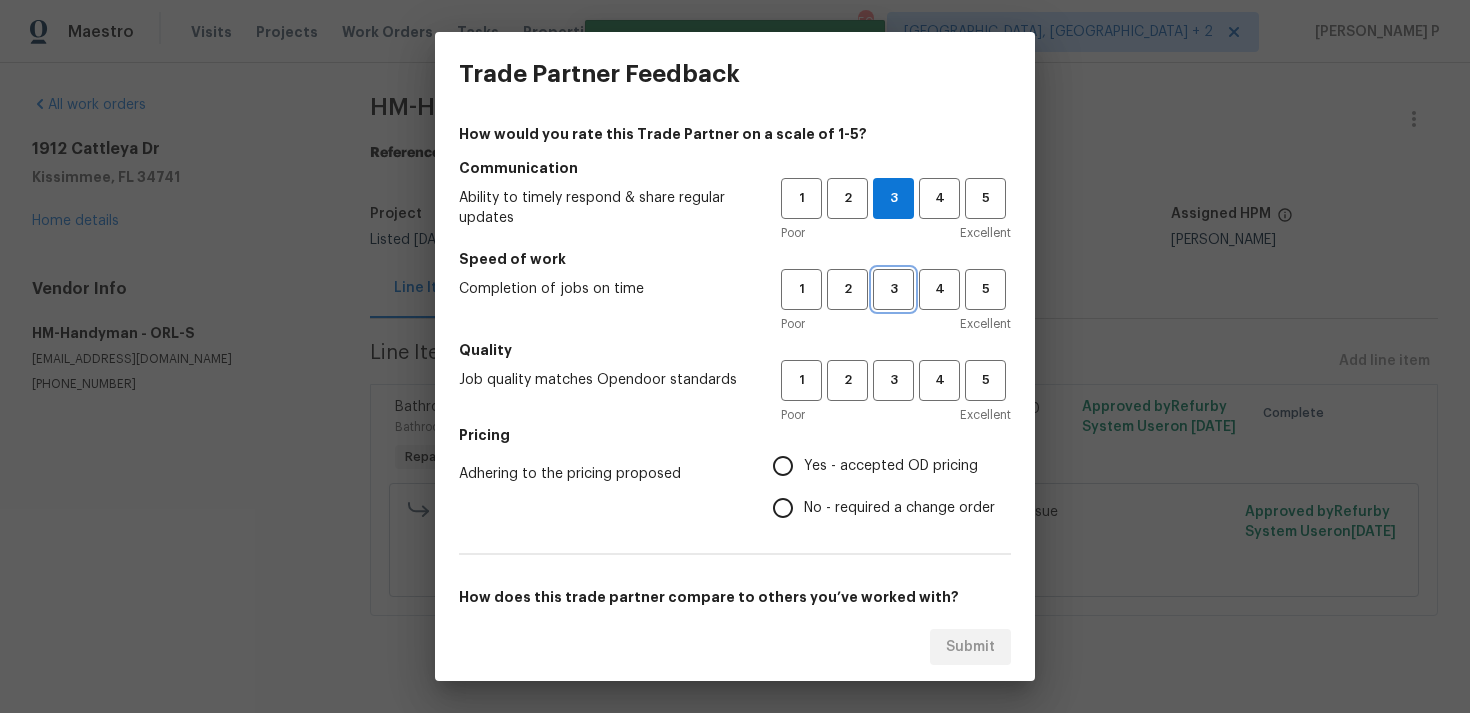 click on "3" at bounding box center (893, 289) 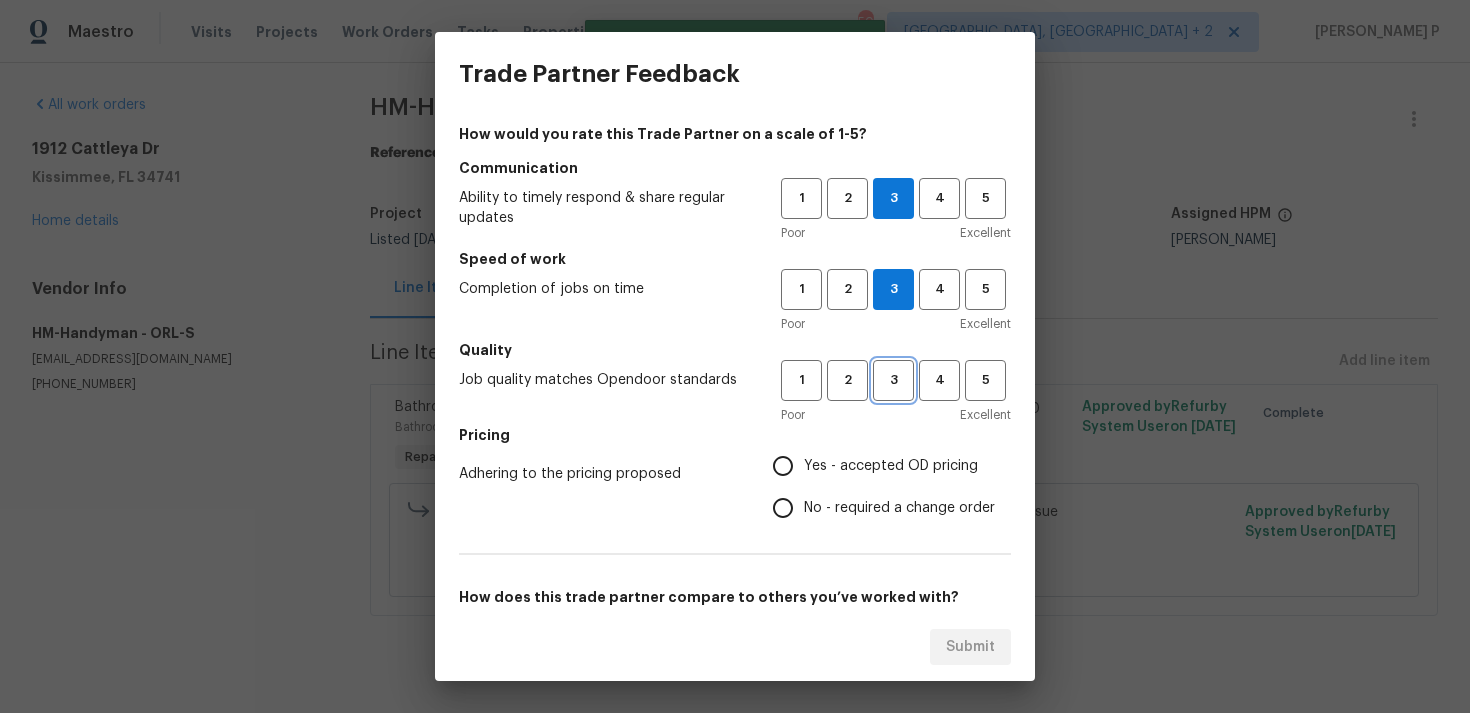 click on "3" at bounding box center (893, 380) 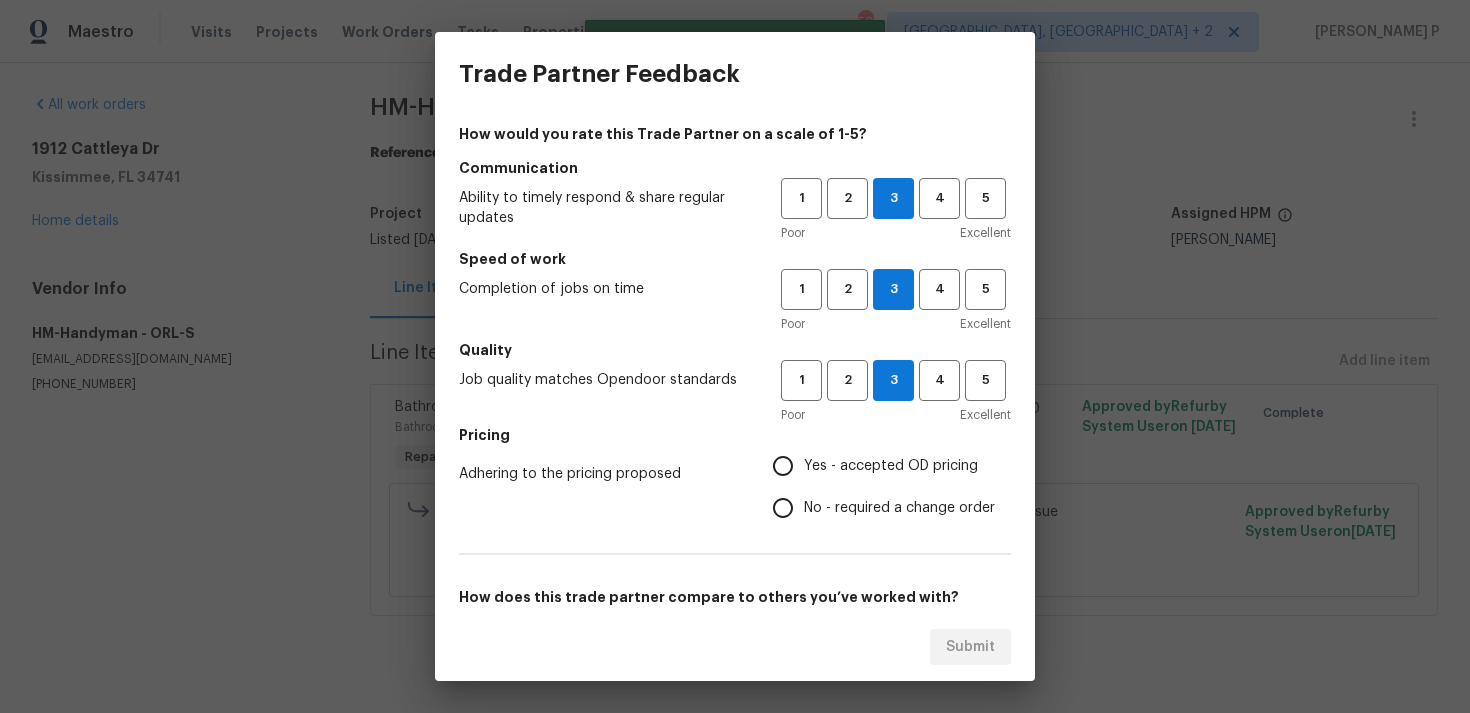 click on "Yes - accepted OD pricing" at bounding box center (891, 466) 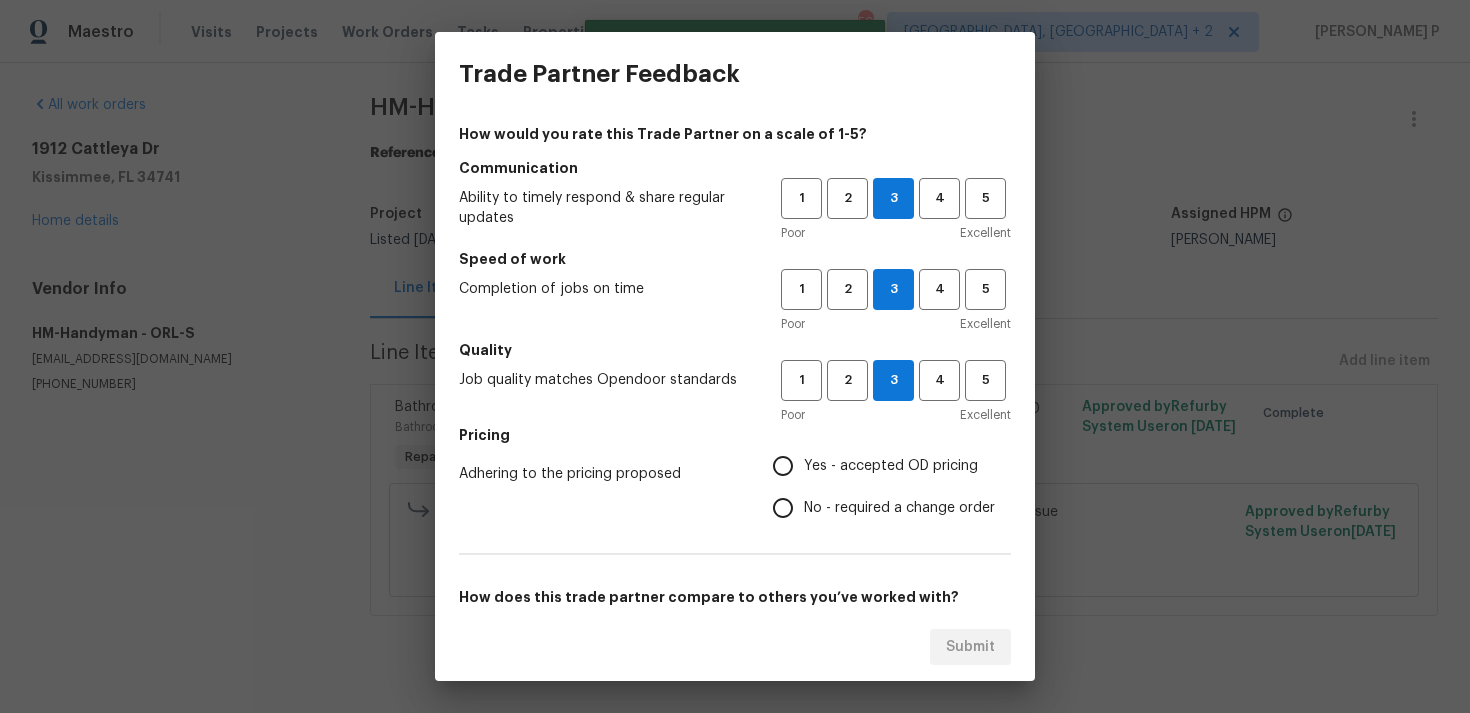 radio on "true" 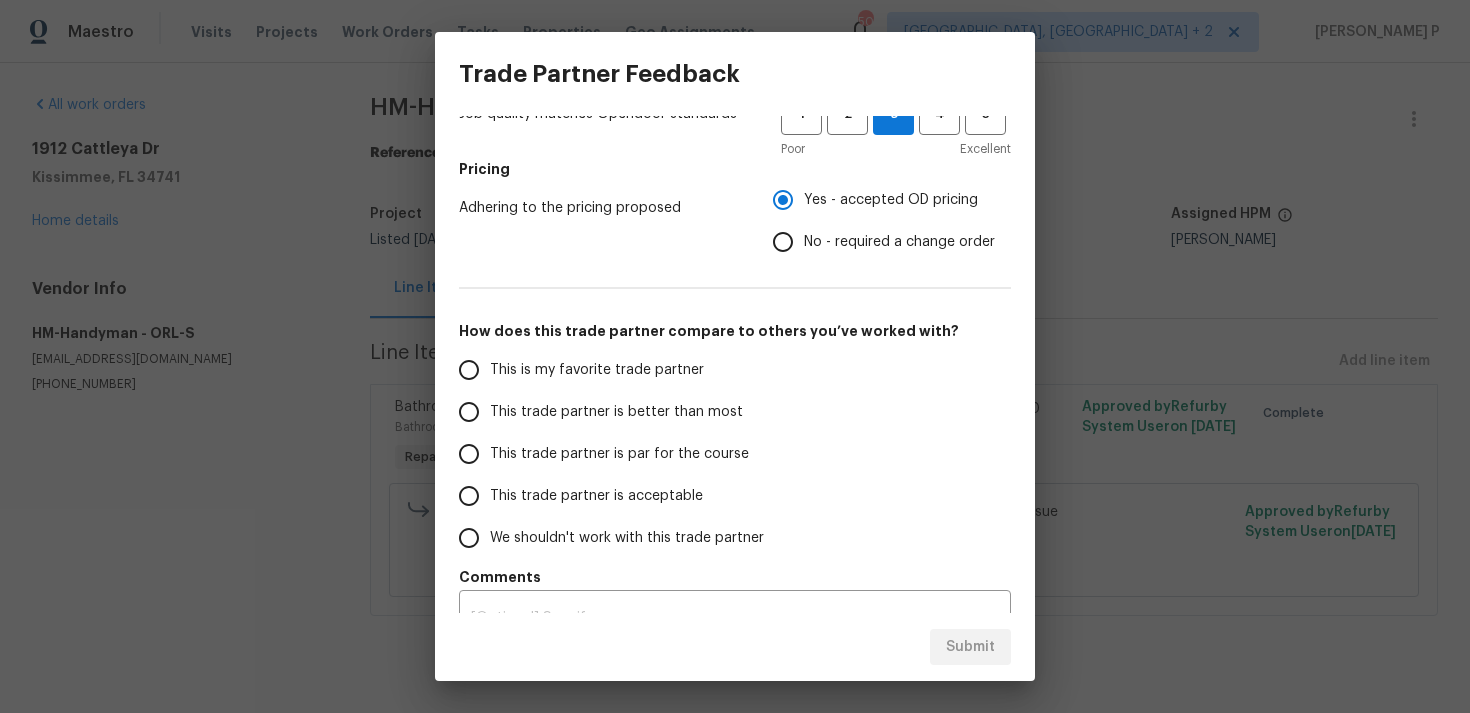 scroll, scrollTop: 274, scrollLeft: 0, axis: vertical 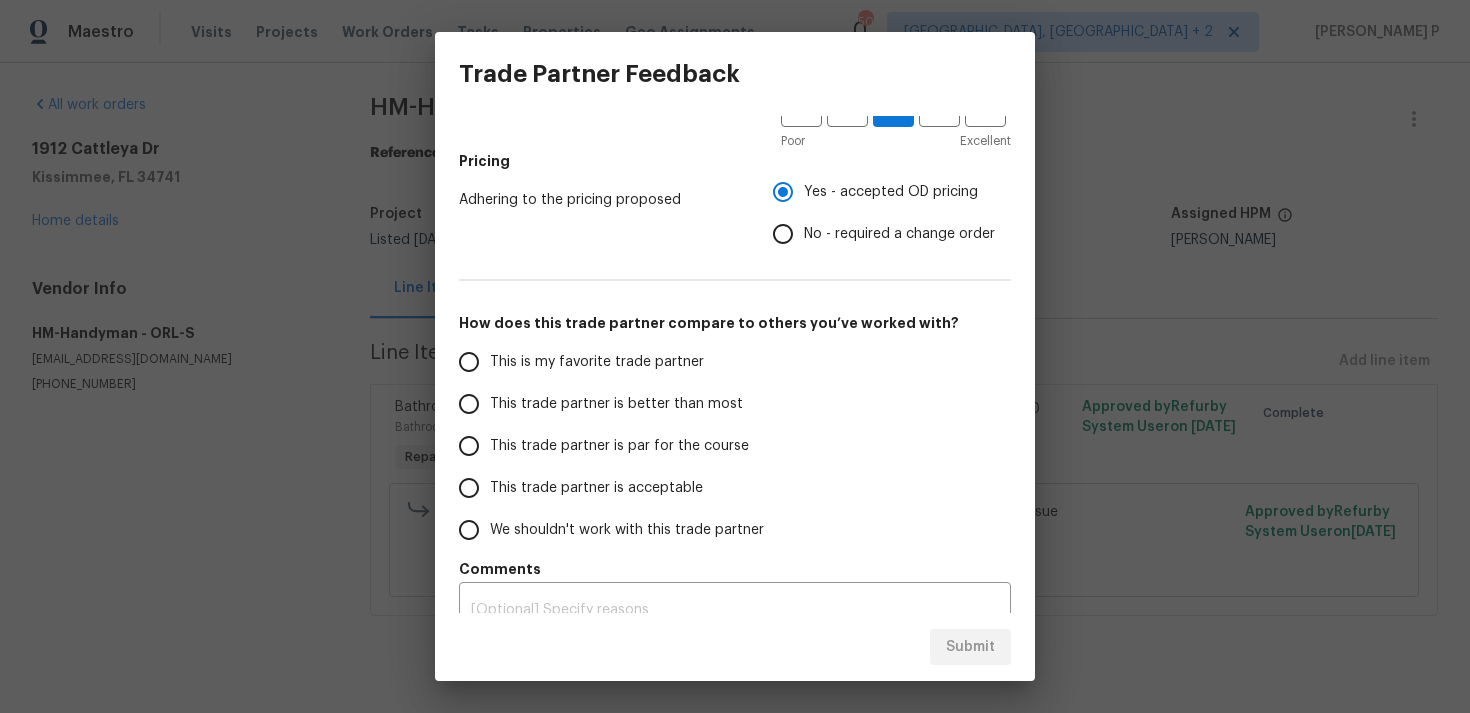 click on "This trade partner is par for the course" at bounding box center (619, 446) 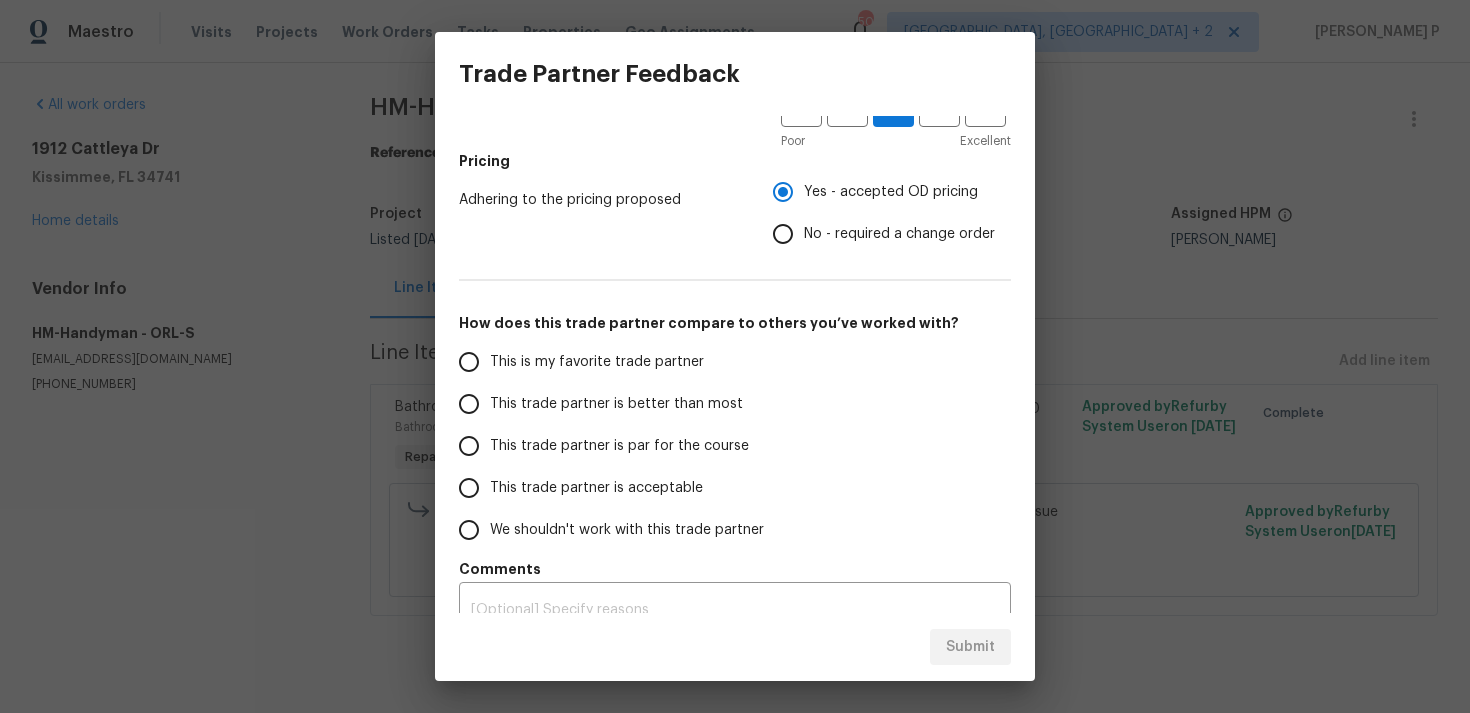 click on "This trade partner is par for the course" at bounding box center (469, 446) 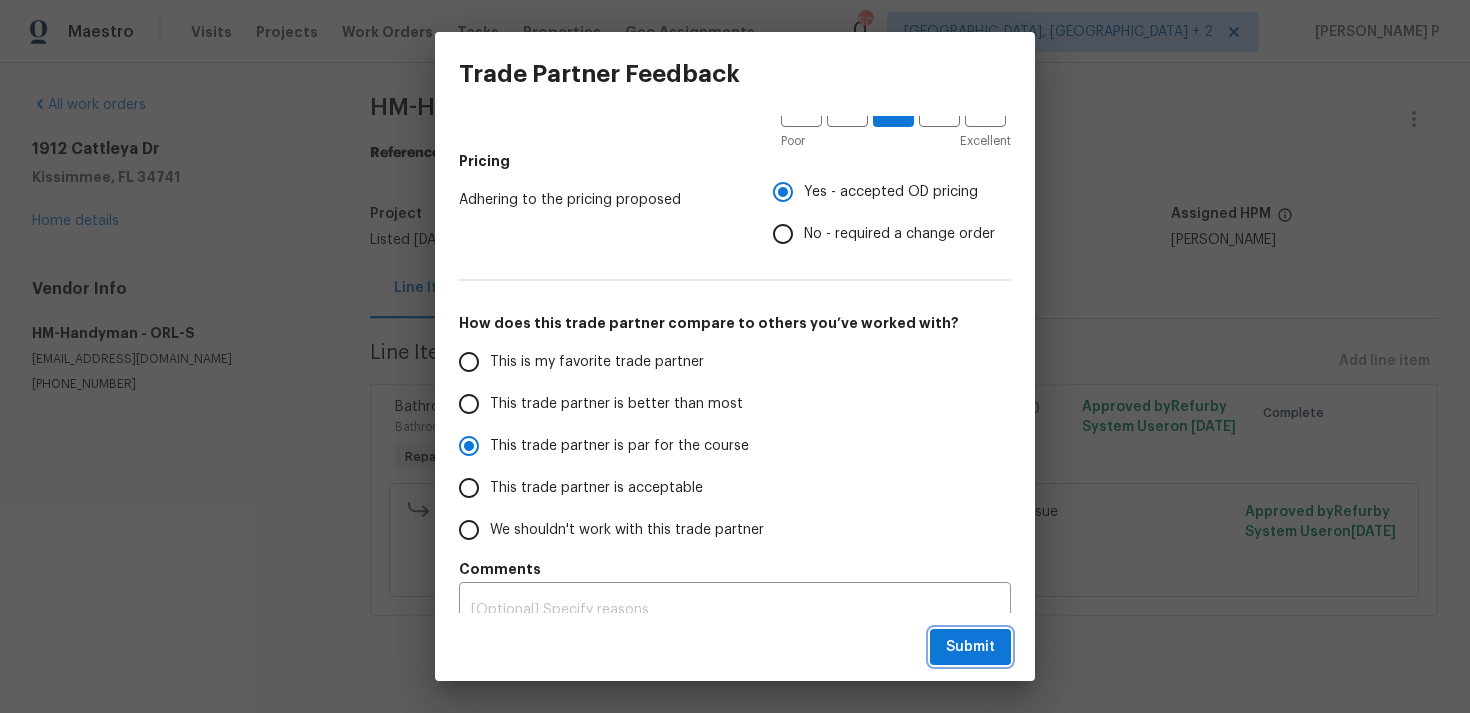 click on "Submit" at bounding box center (970, 647) 